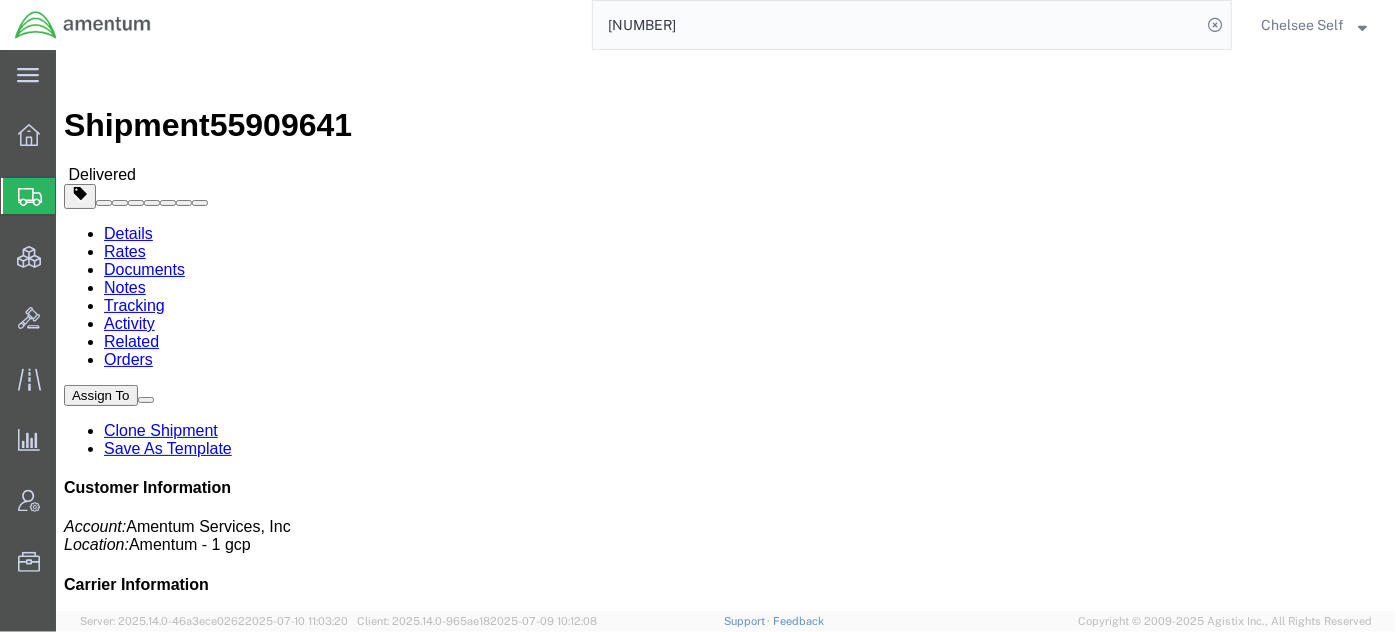 scroll, scrollTop: 0, scrollLeft: 0, axis: both 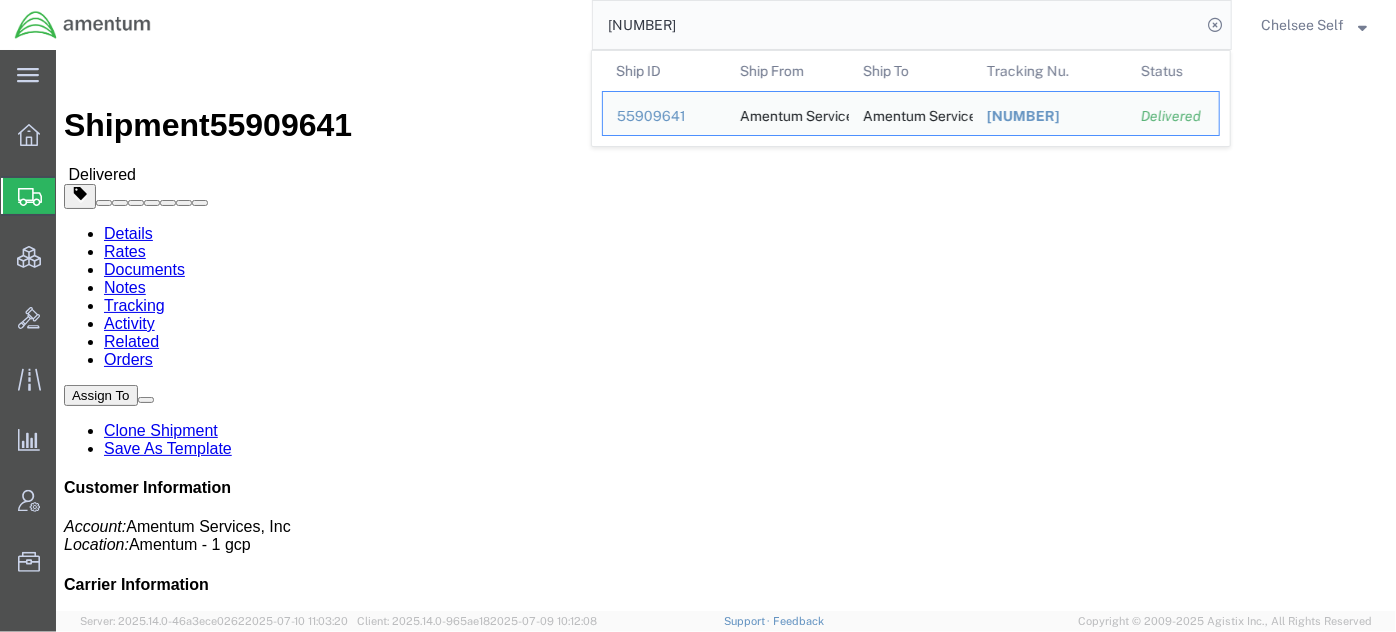 drag, startPoint x: 797, startPoint y: 19, endPoint x: 381, endPoint y: 15, distance: 416.01923 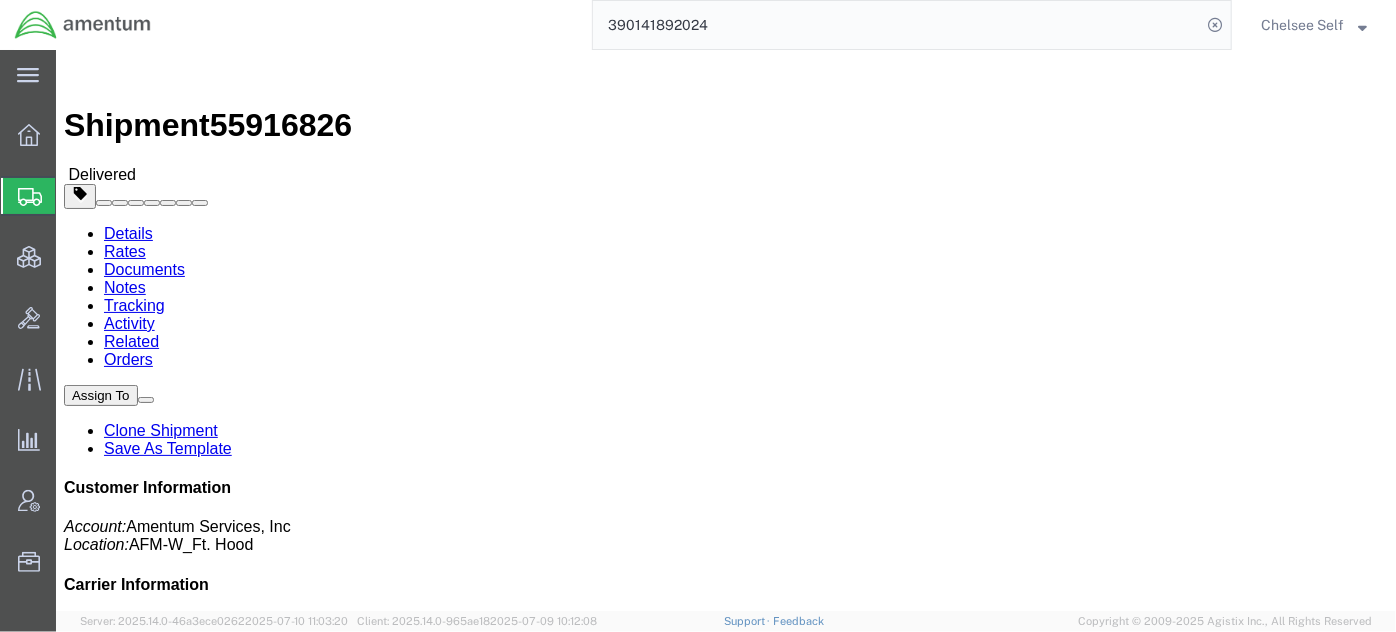 click on "References
Shipment Id Number: [ALPHANUMERIC] Edit References Select Account Type Activity ID Airline Appointment Number ASN Batch Request # Bill Of Lading Bin Booking Number Booking Request ID Cancel Pickup Location CBP Entry No Claim Container Number Customer Ref Delivery Number Department Document No Expenditure Export Reference Flight Number General GL Code House Airway Bill Internal Requisition Invoice Number ITN No Job Number License Lloyd's Code Lot Number Master Airway Bill Master Tracking Number Material Requisition Order Number Organization Packing Slip Pickup Number Pickup Request PO Line Item No PRO # Problem File Number Project Project Number Protocol Number Purchase Order Quote Number R.M.A. Release Number Route Sales Order Seal Number Serial No Shipment Id Number Shipment Line No Study Number Task Tender ID VAT Number Vessel Name VIN Voyage Number Waybill Number Work Order [ALPHANUMERIC] Select Account Type Activity ID Airline Appointment Number ASN" 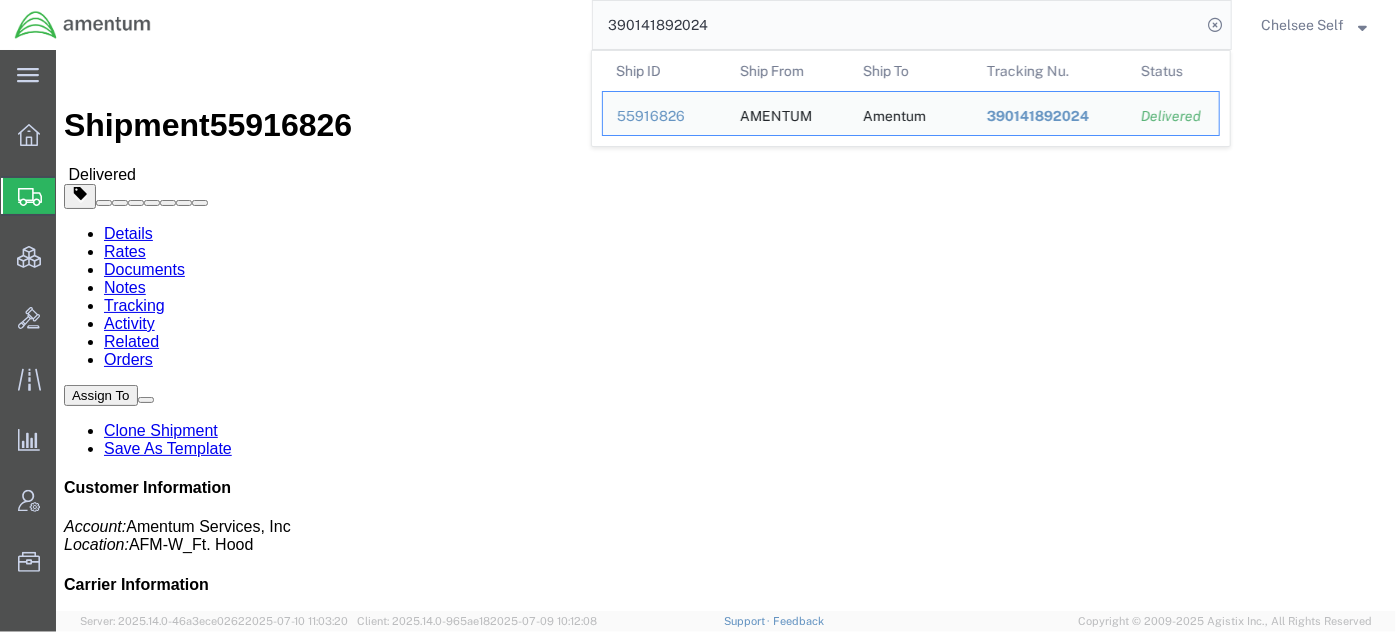 drag, startPoint x: 682, startPoint y: 31, endPoint x: 513, endPoint y: 17, distance: 169.57889 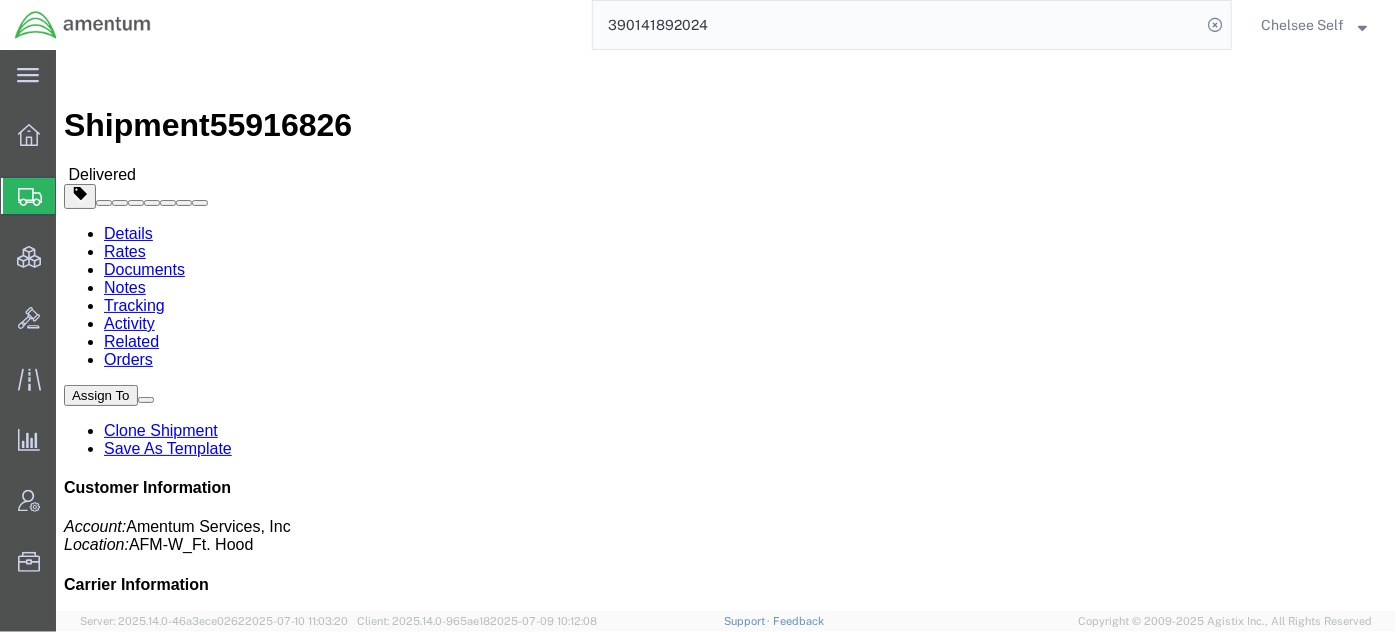 paste on "331153250" 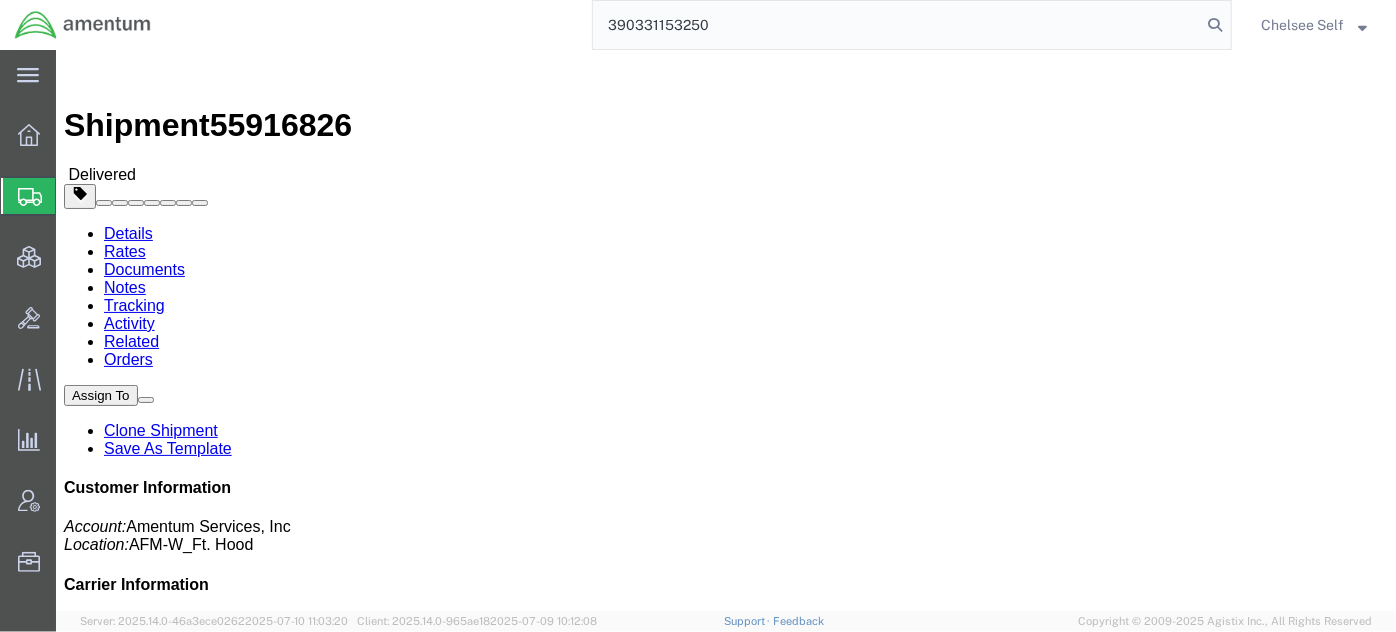 click on "390331153250" 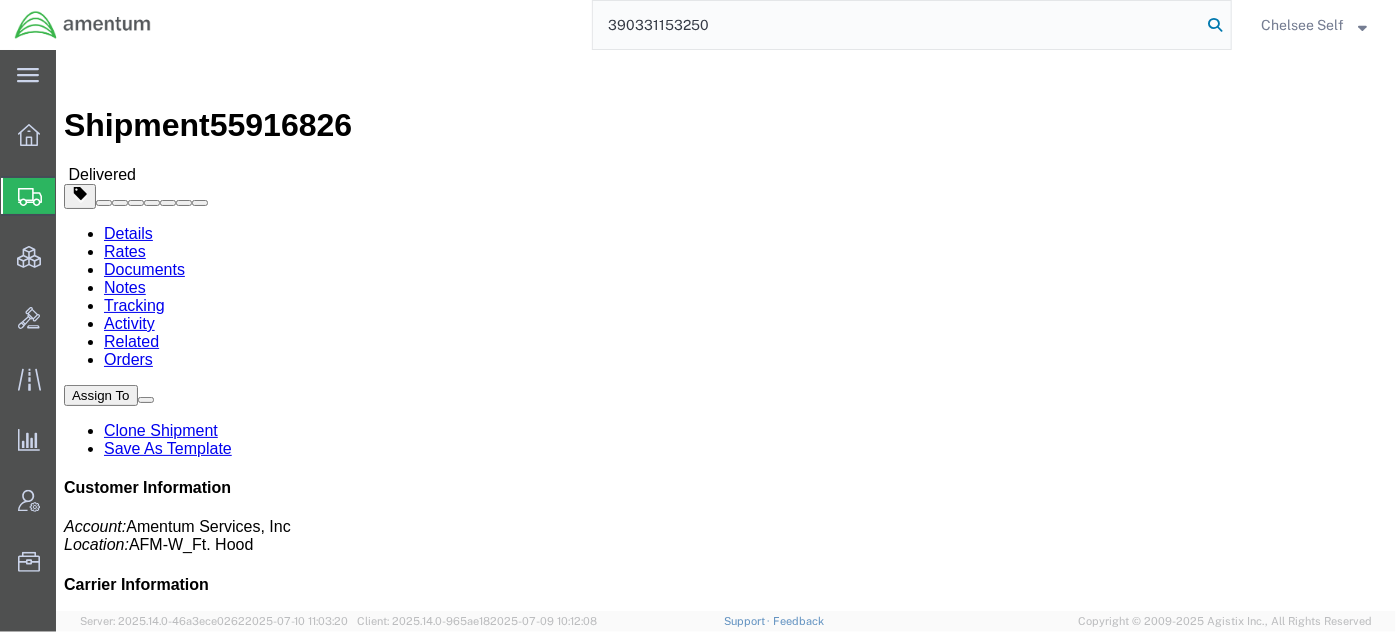 click 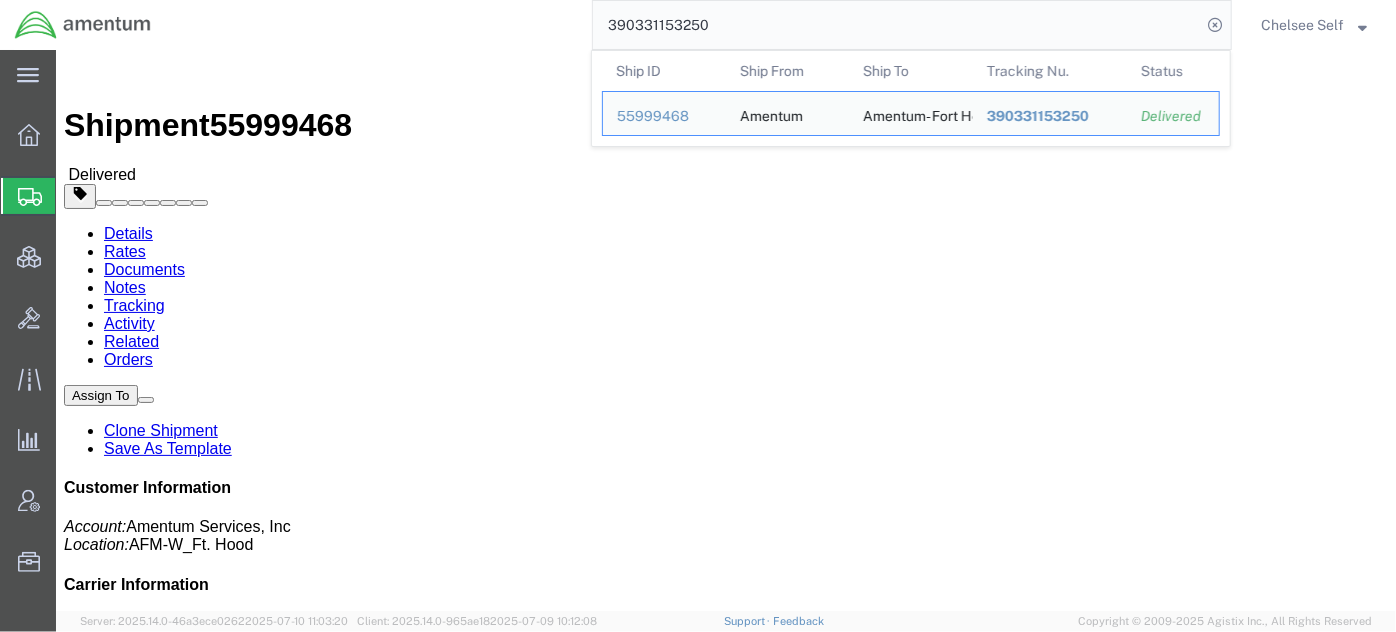 drag, startPoint x: 717, startPoint y: 16, endPoint x: 418, endPoint y: 1, distance: 299.376 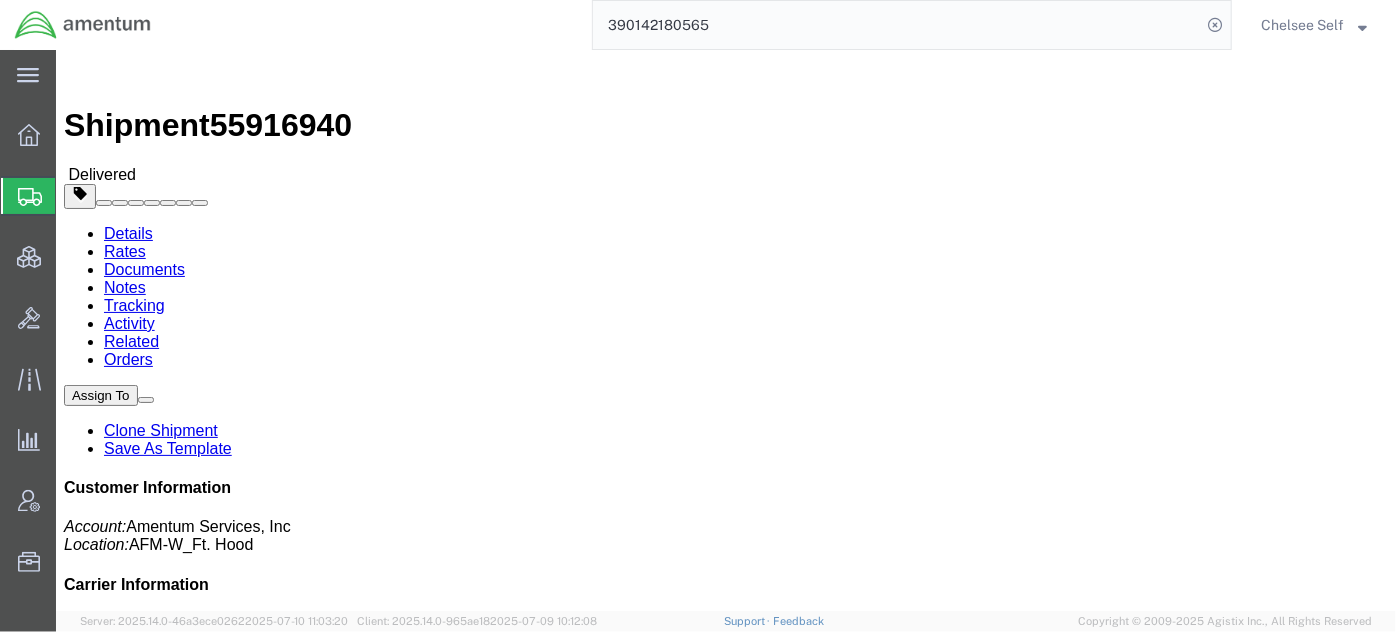 drag, startPoint x: 721, startPoint y: 239, endPoint x: 937, endPoint y: 239, distance: 216 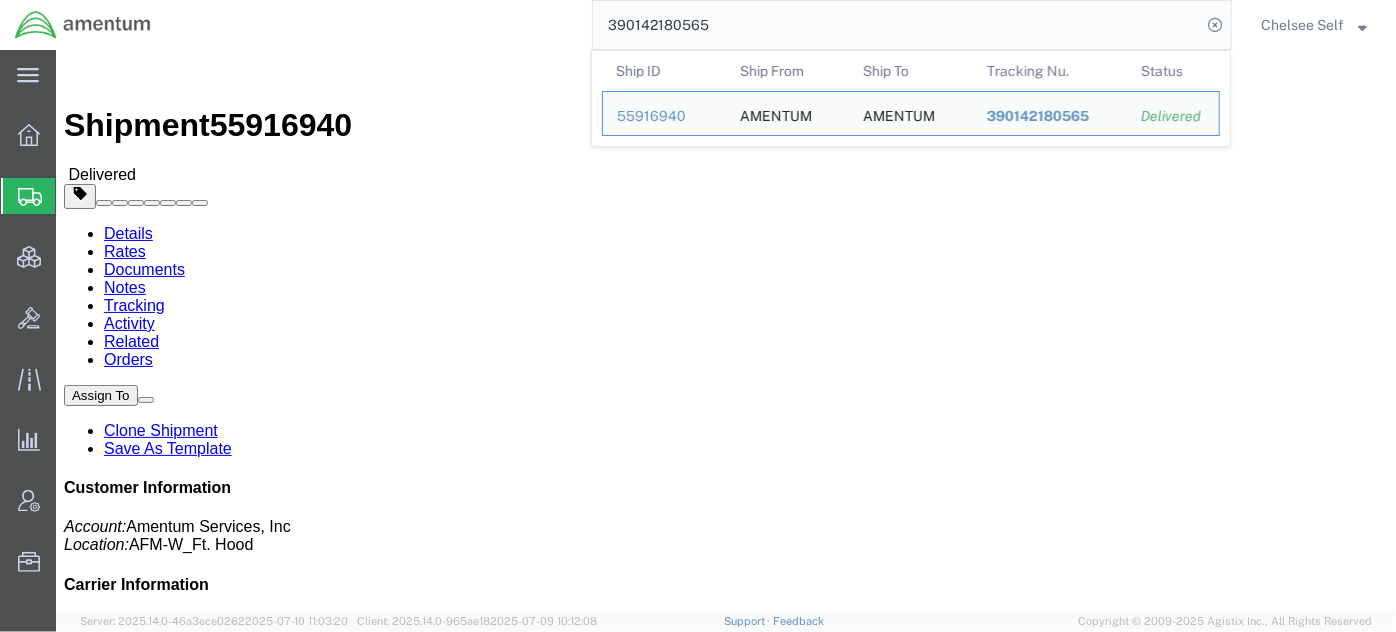 drag, startPoint x: 802, startPoint y: 32, endPoint x: 408, endPoint y: 49, distance: 394.36658 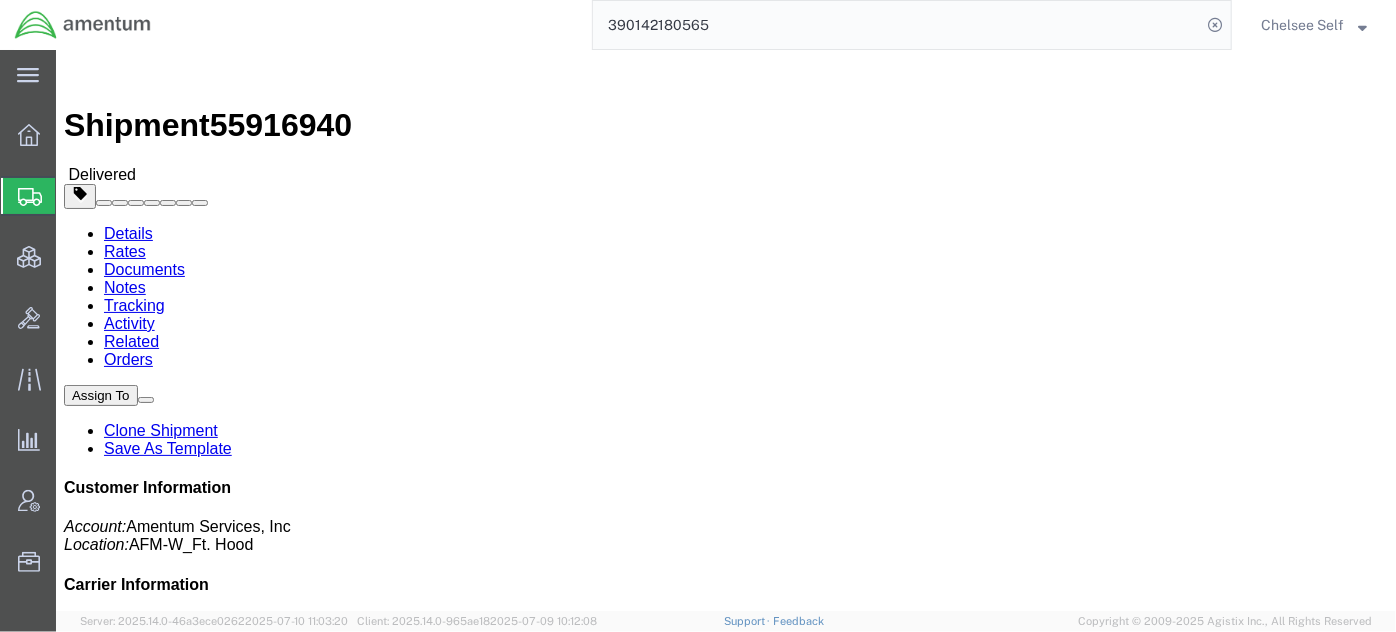 paste on "45044854" 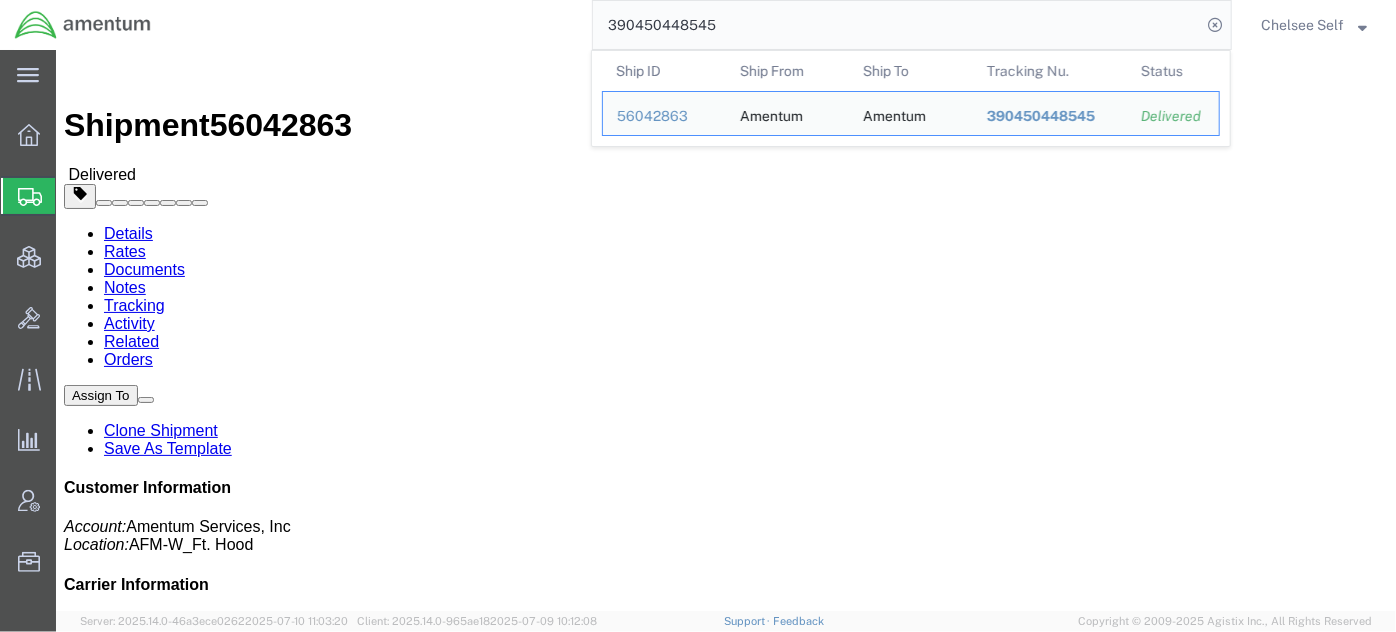 drag, startPoint x: 783, startPoint y: 28, endPoint x: 180, endPoint y: 8, distance: 603.3316 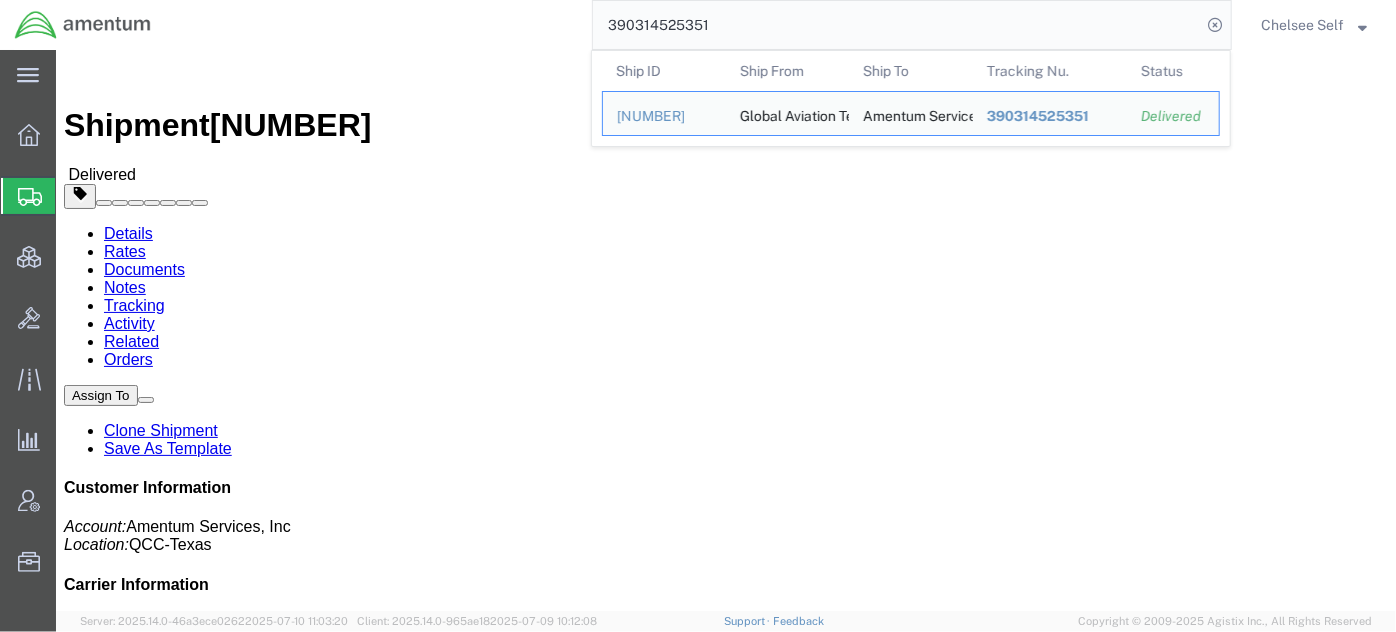 drag, startPoint x: 768, startPoint y: 29, endPoint x: 276, endPoint y: 41, distance: 492.14633 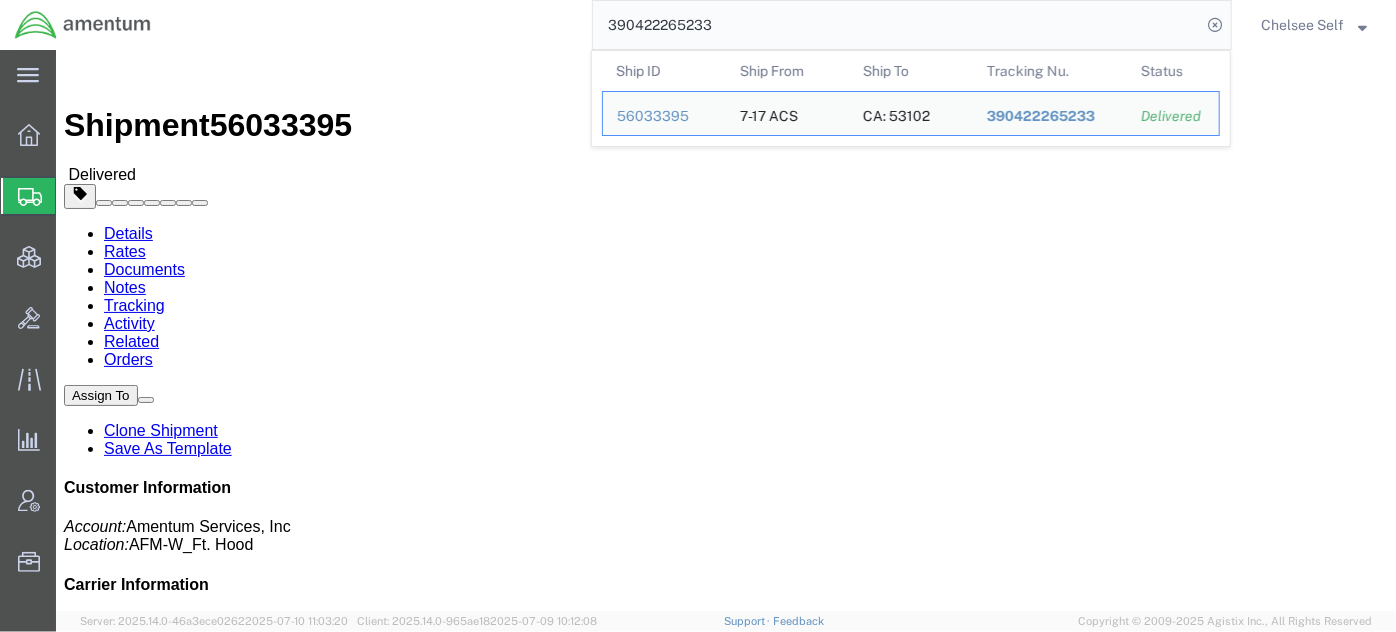 drag, startPoint x: 784, startPoint y: 31, endPoint x: 400, endPoint y: 41, distance: 384.1302 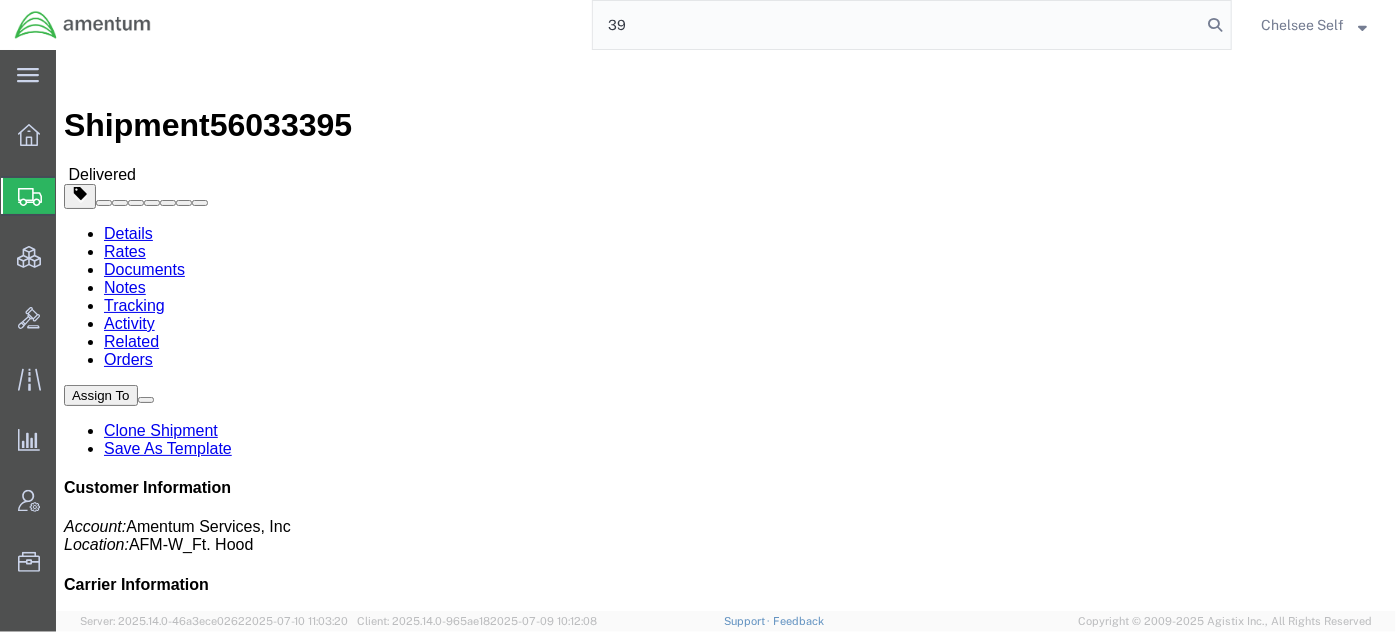 type on "3" 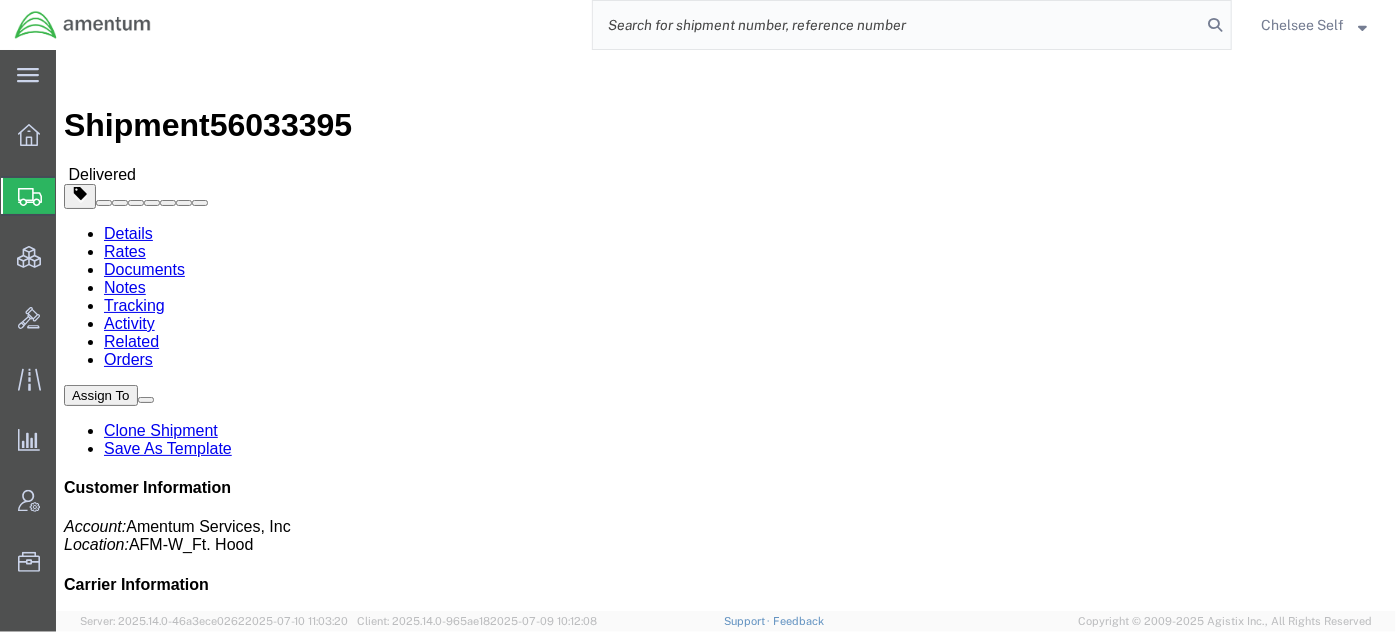 paste on "[NUMBER]" 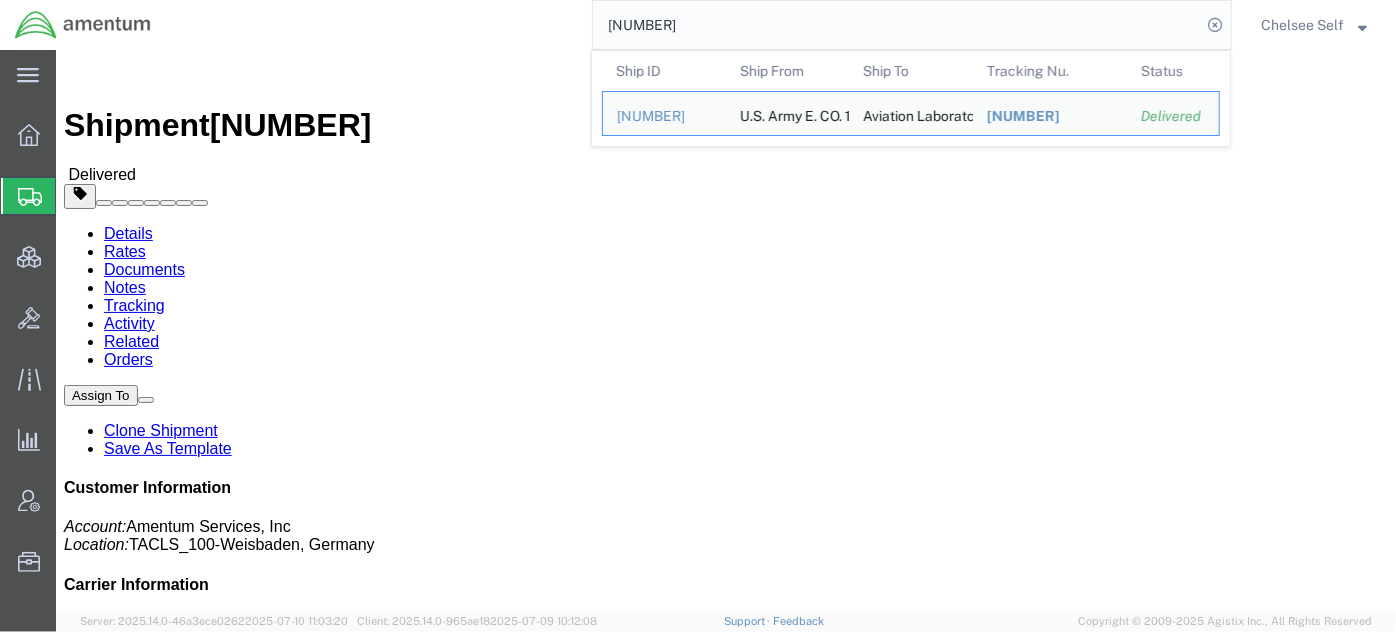 drag, startPoint x: 768, startPoint y: 20, endPoint x: 384, endPoint y: 43, distance: 384.68817 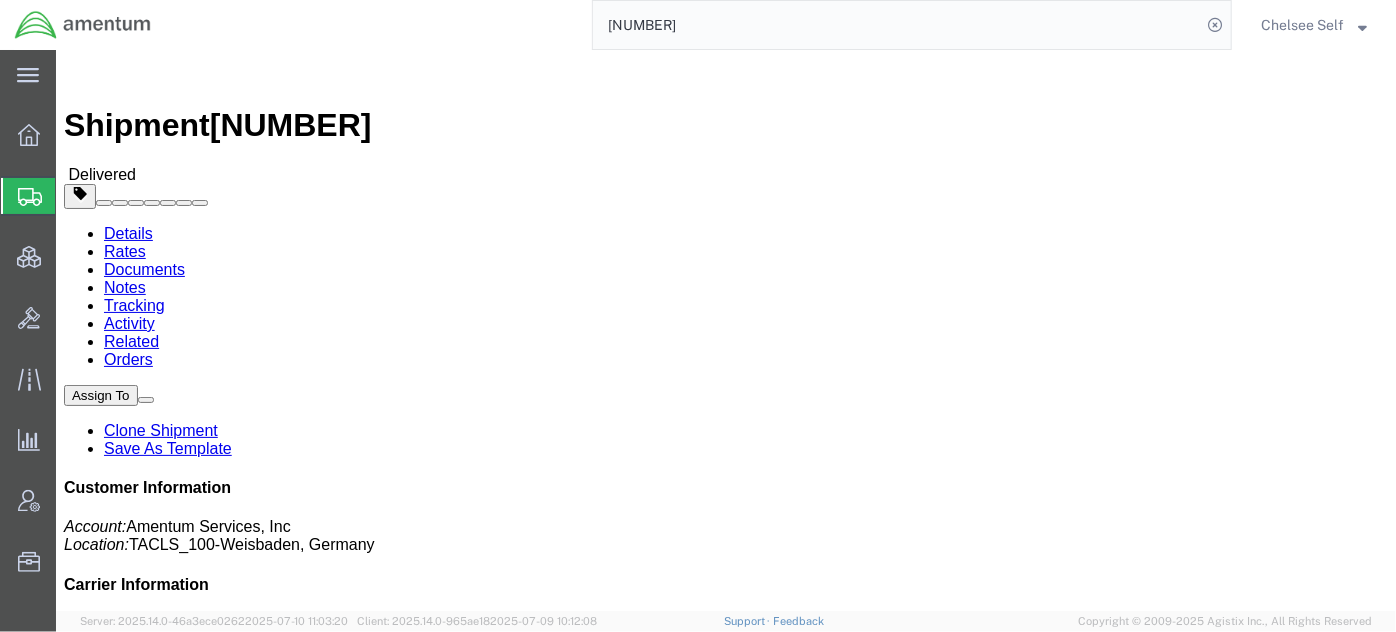 paste on "[NUMBER]" 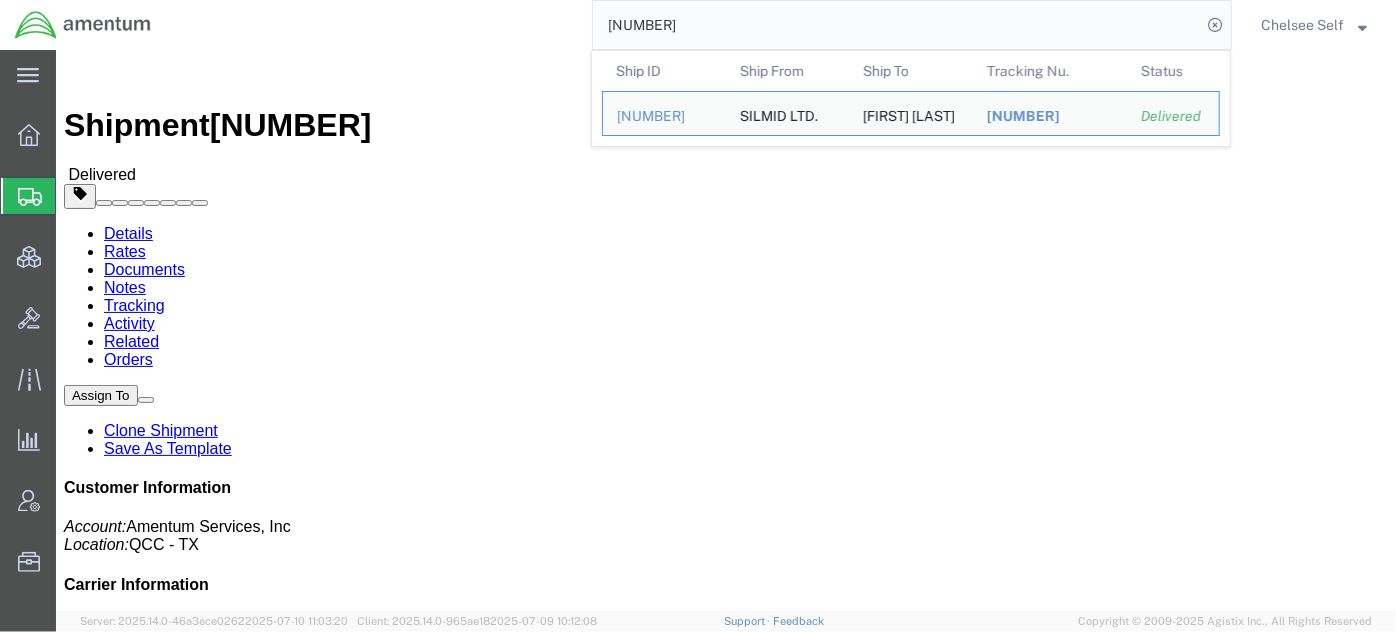 drag, startPoint x: 765, startPoint y: 32, endPoint x: 390, endPoint y: 34, distance: 375.00534 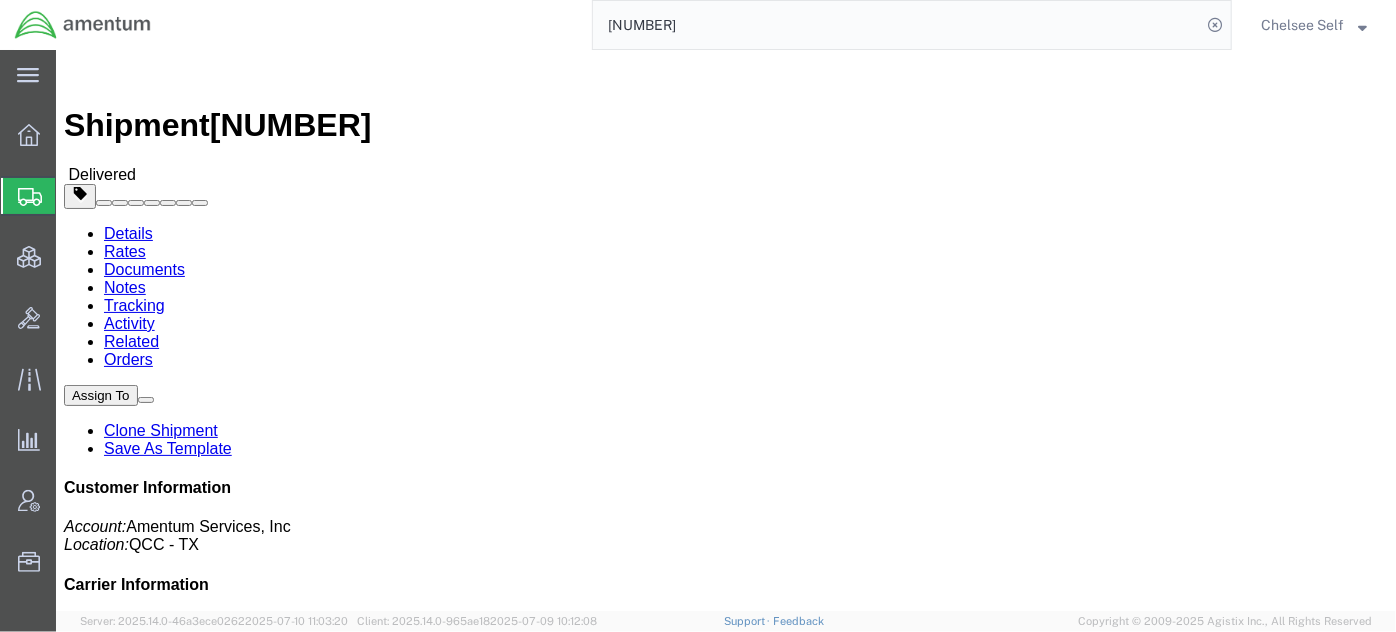 paste on "[NUMBER]" 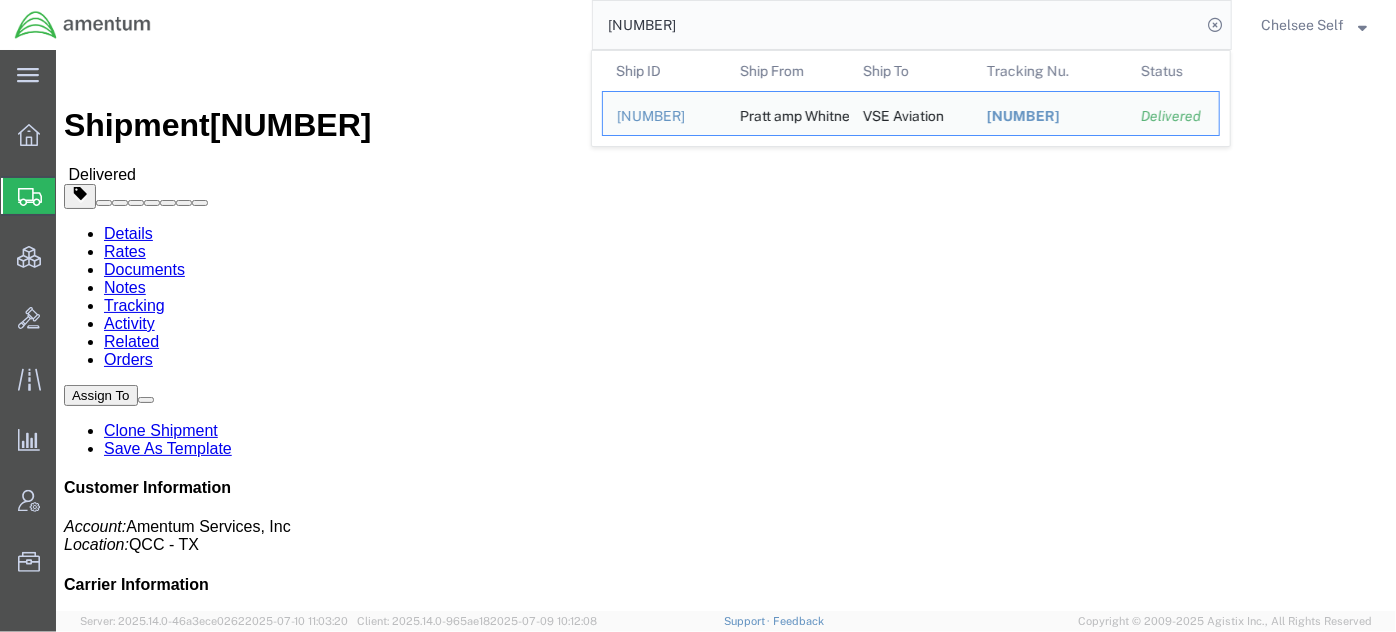 drag, startPoint x: 777, startPoint y: 28, endPoint x: 354, endPoint y: 18, distance: 423.1182 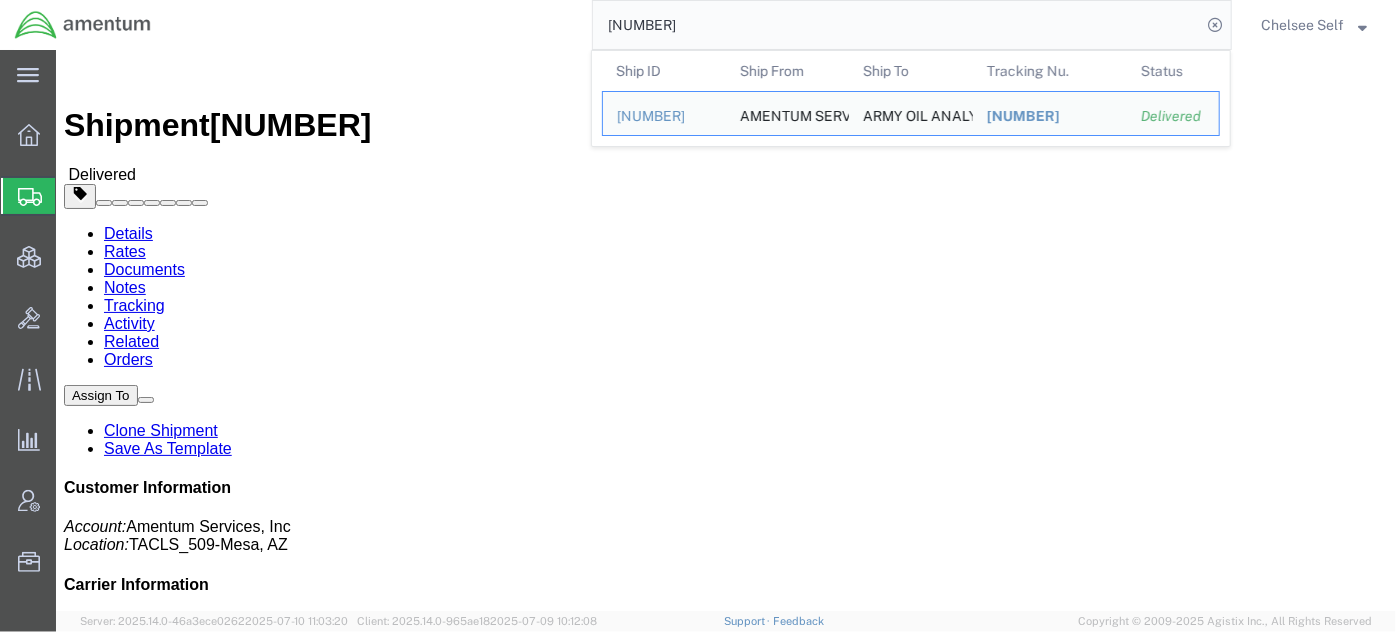 drag, startPoint x: 742, startPoint y: 23, endPoint x: 430, endPoint y: 32, distance: 312.1298 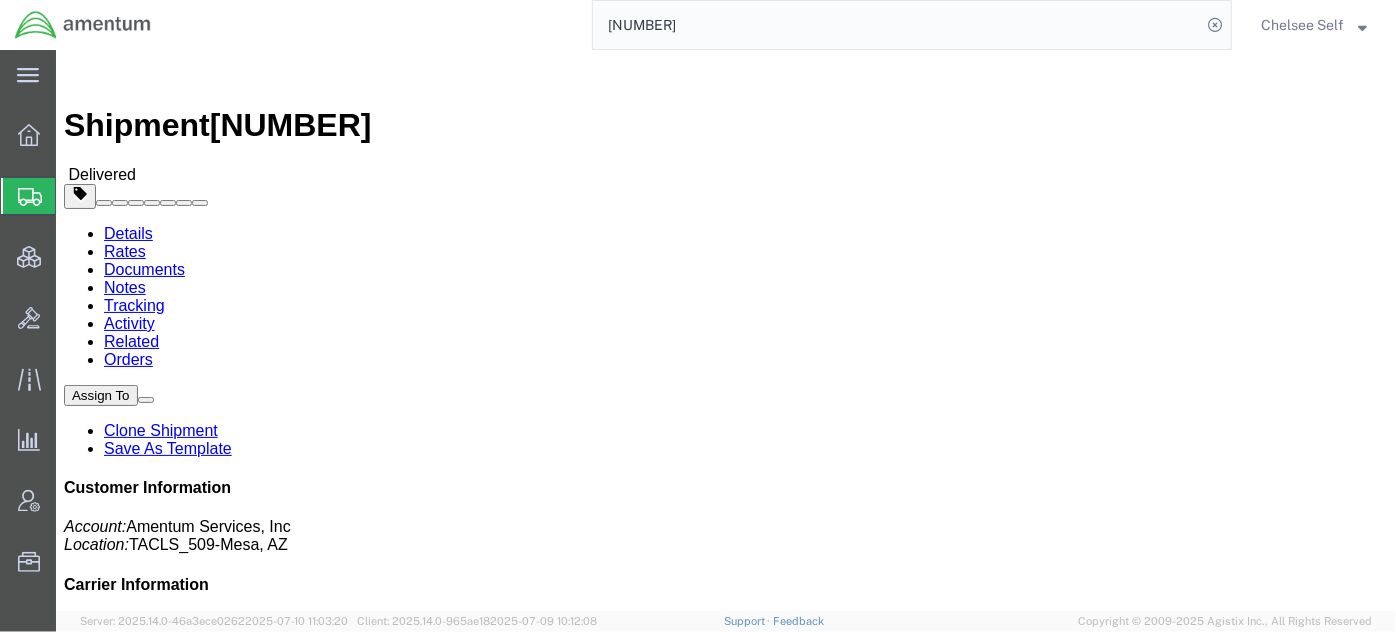 paste on "[NUMBER]" 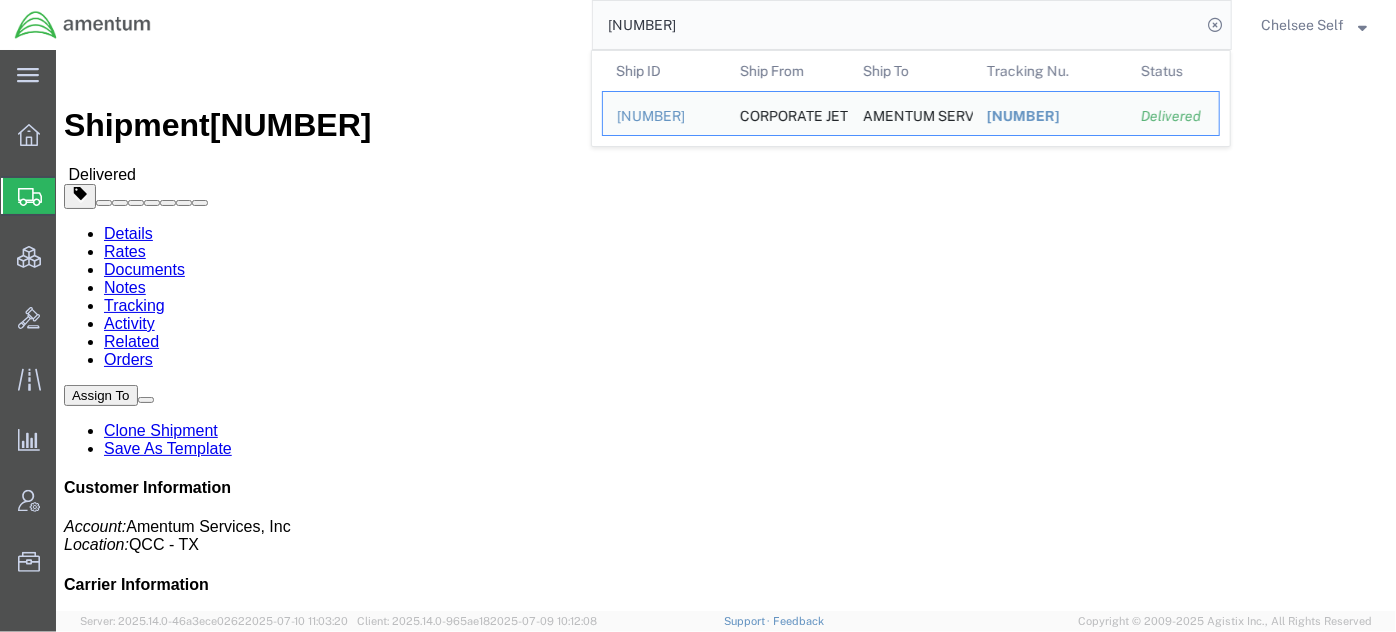 drag, startPoint x: 662, startPoint y: 16, endPoint x: 458, endPoint y: 19, distance: 204.02206 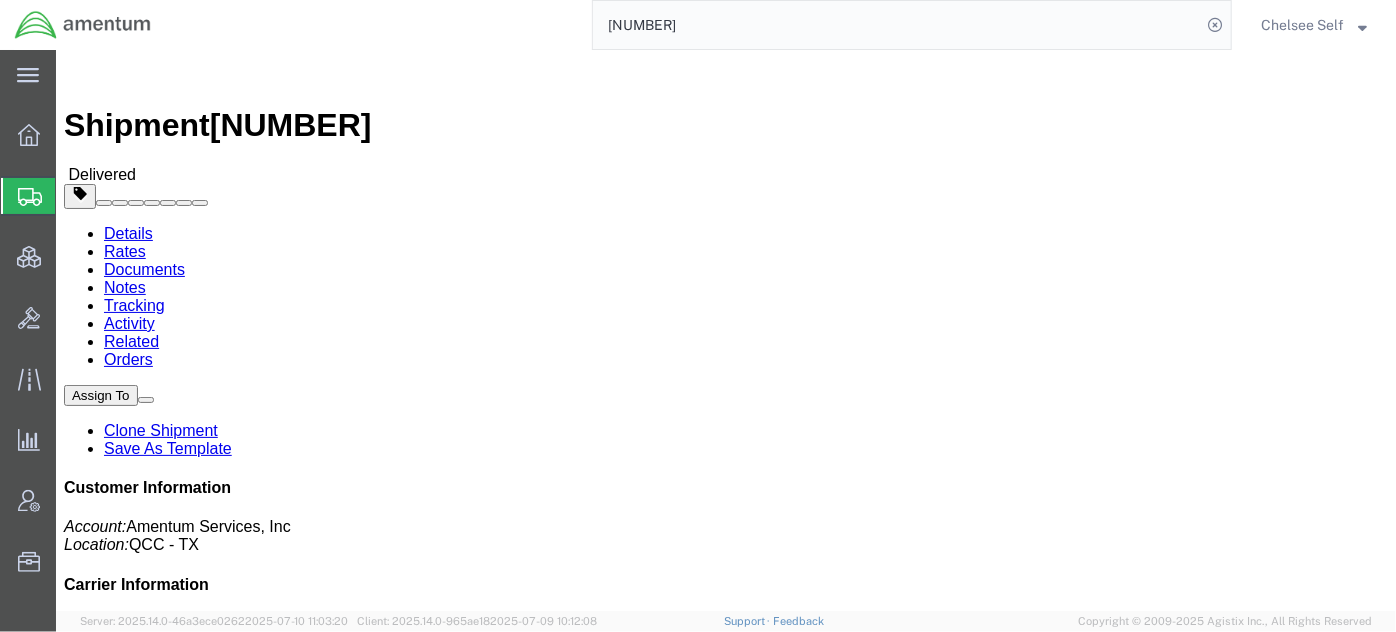 paste on "[NUMBER]" 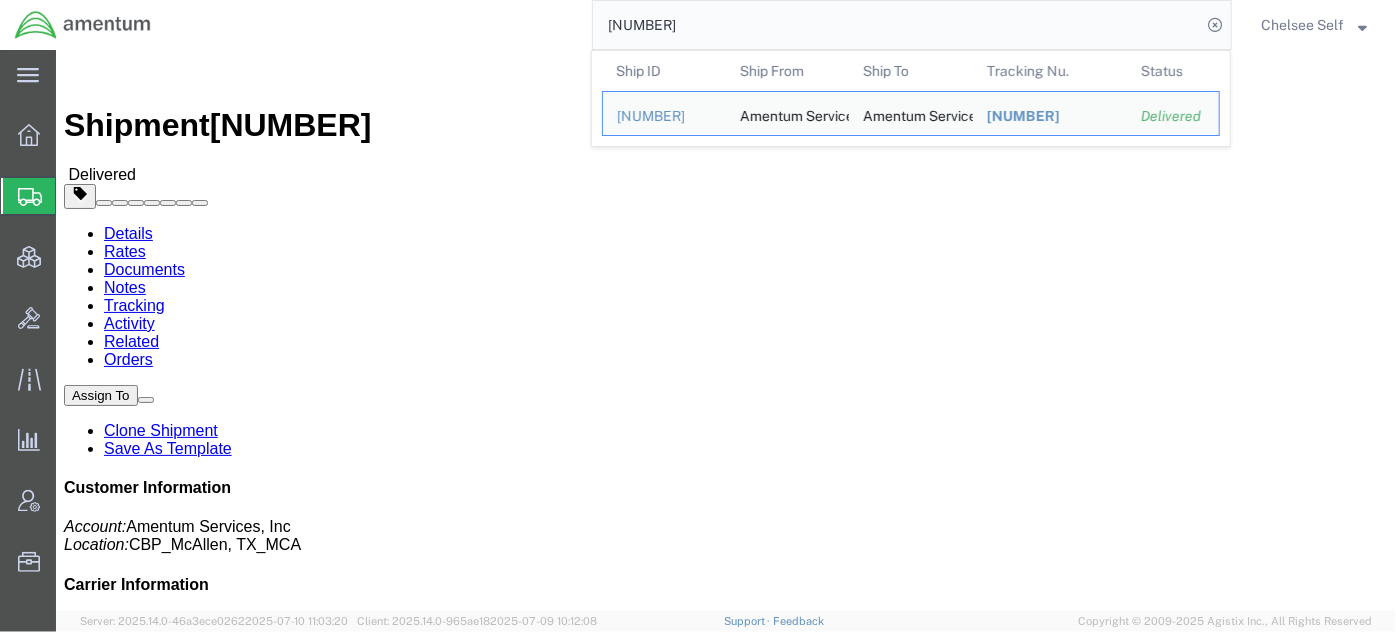 drag, startPoint x: 758, startPoint y: 26, endPoint x: 344, endPoint y: 30, distance: 414.01932 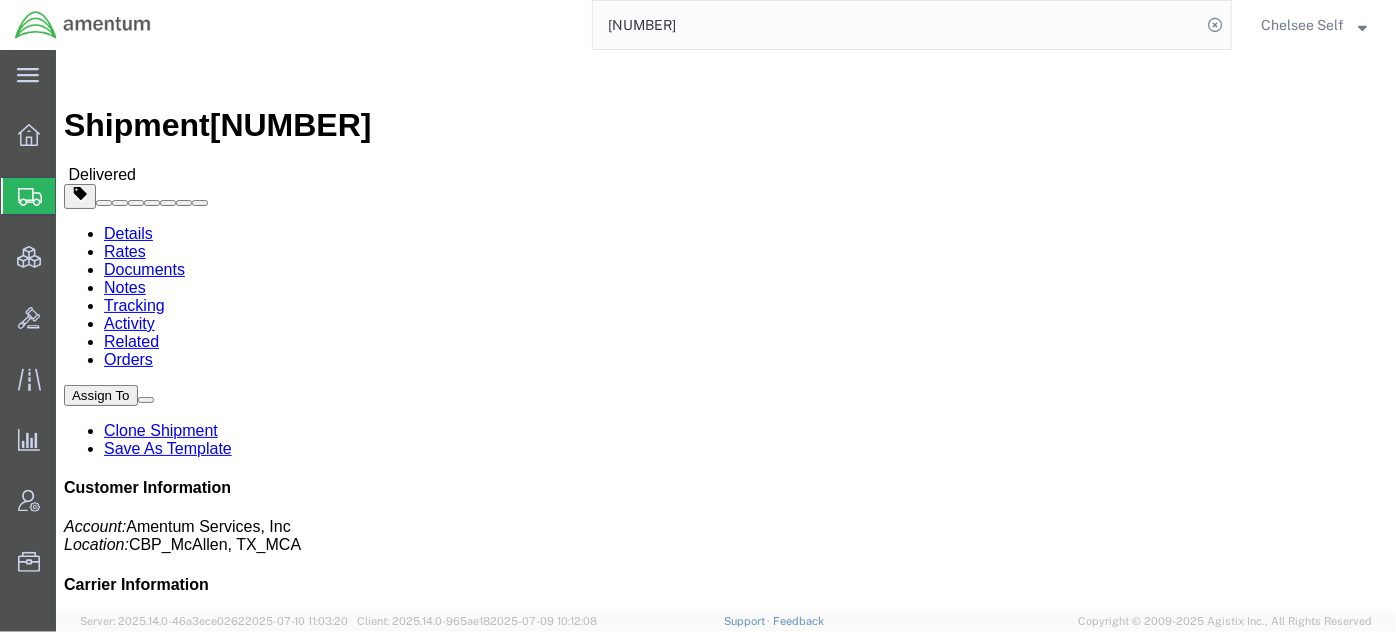 paste on "[NUMBER]" 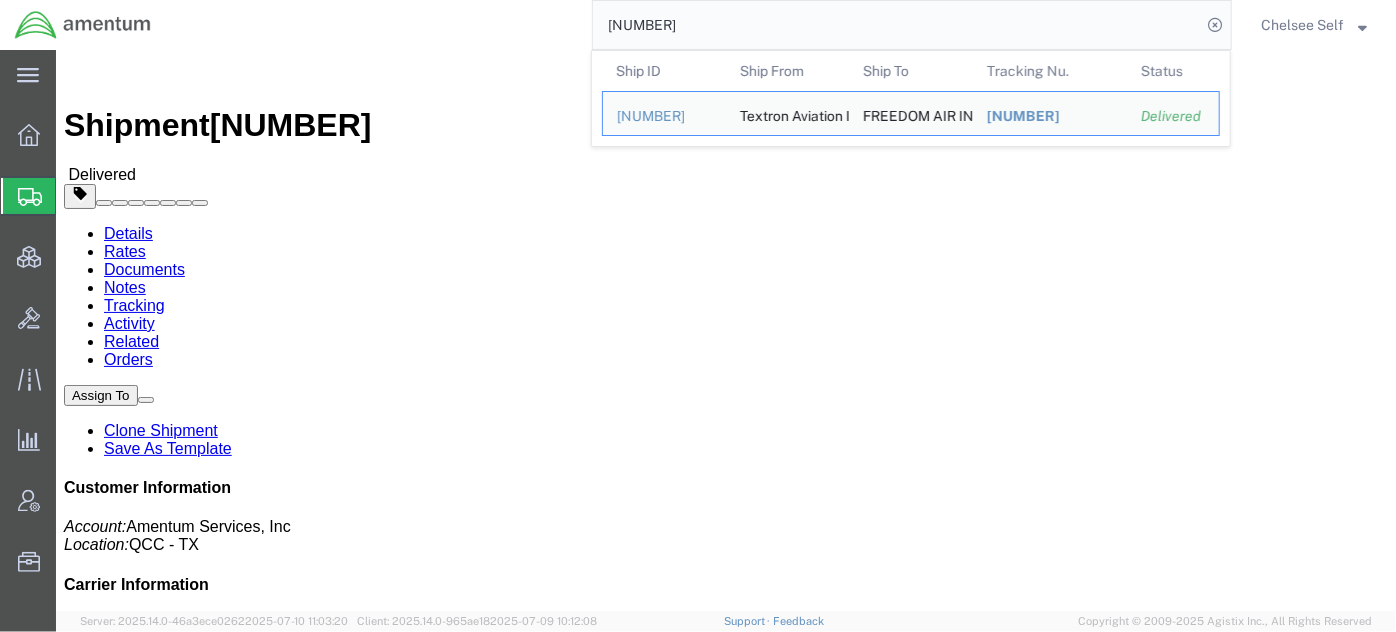 drag, startPoint x: 727, startPoint y: 23, endPoint x: 331, endPoint y: 31, distance: 396.0808 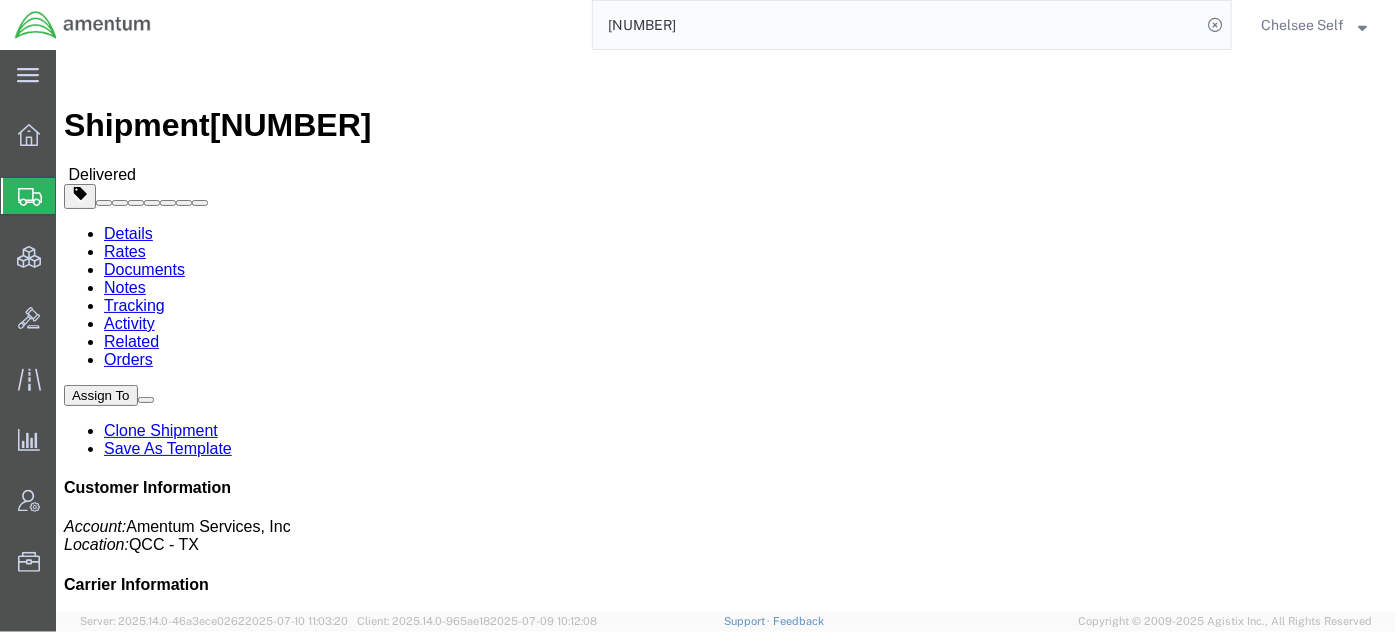paste on "[NUMBER]" 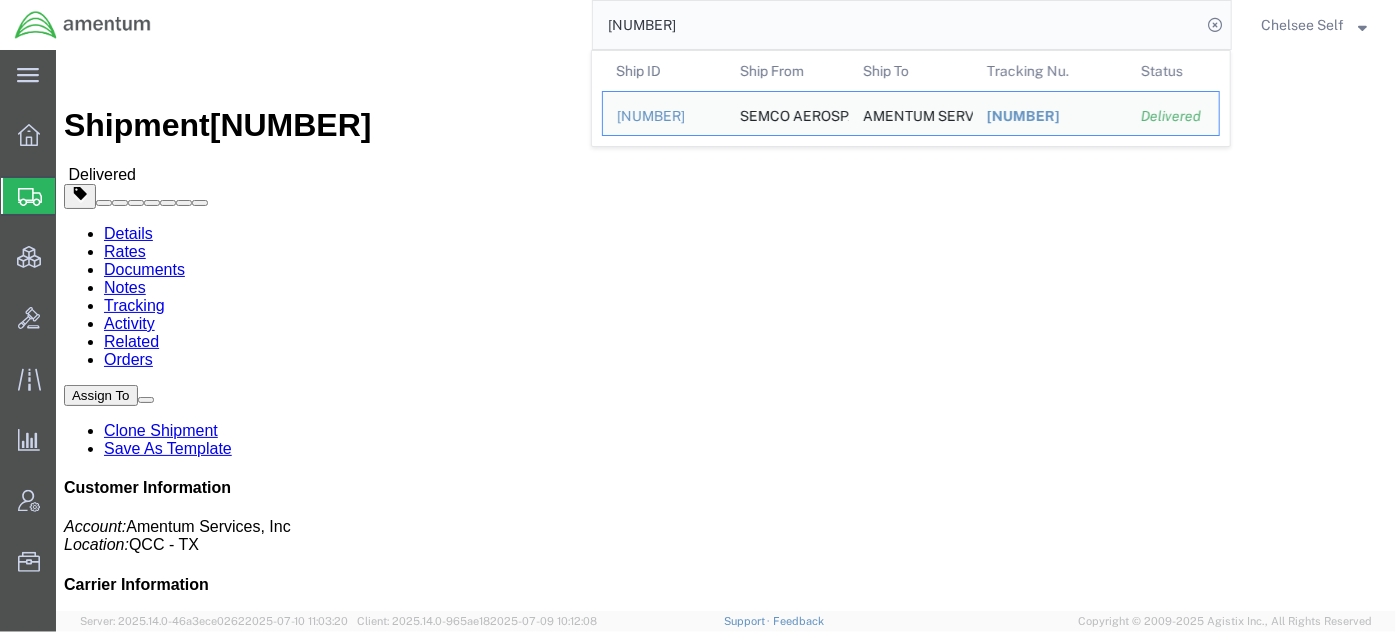 drag, startPoint x: 734, startPoint y: 25, endPoint x: 339, endPoint y: 39, distance: 395.24802 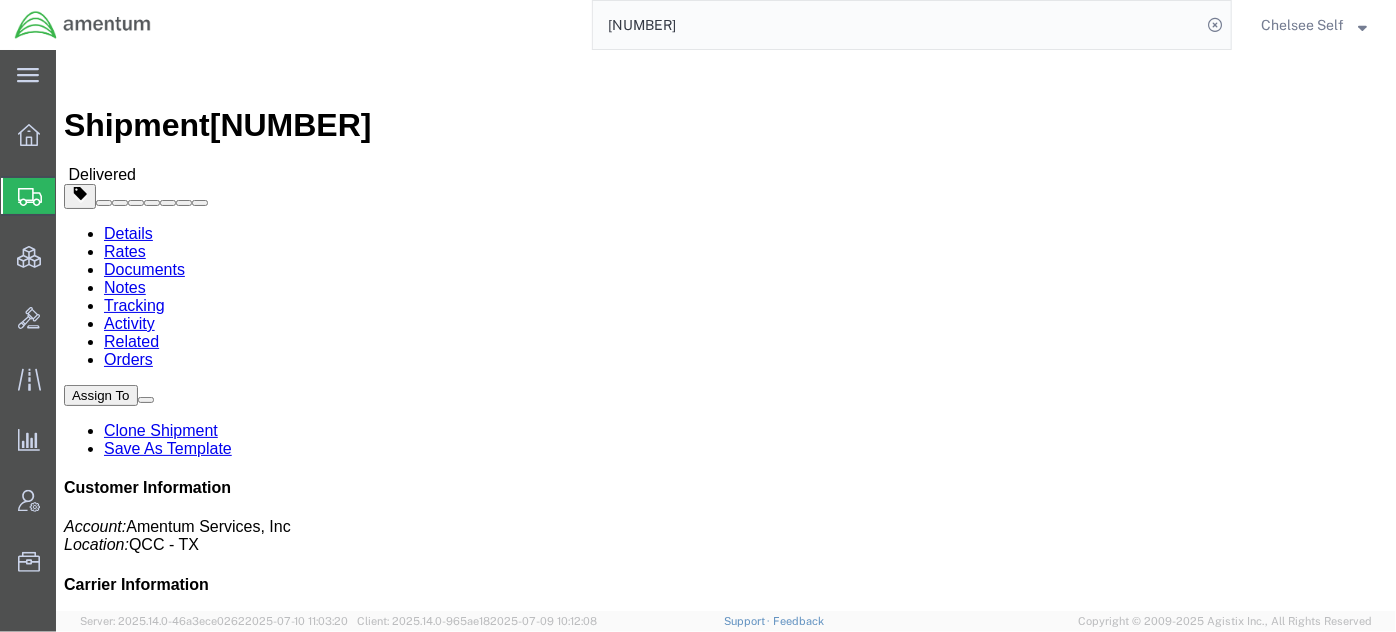 paste on "[NUMBER]" 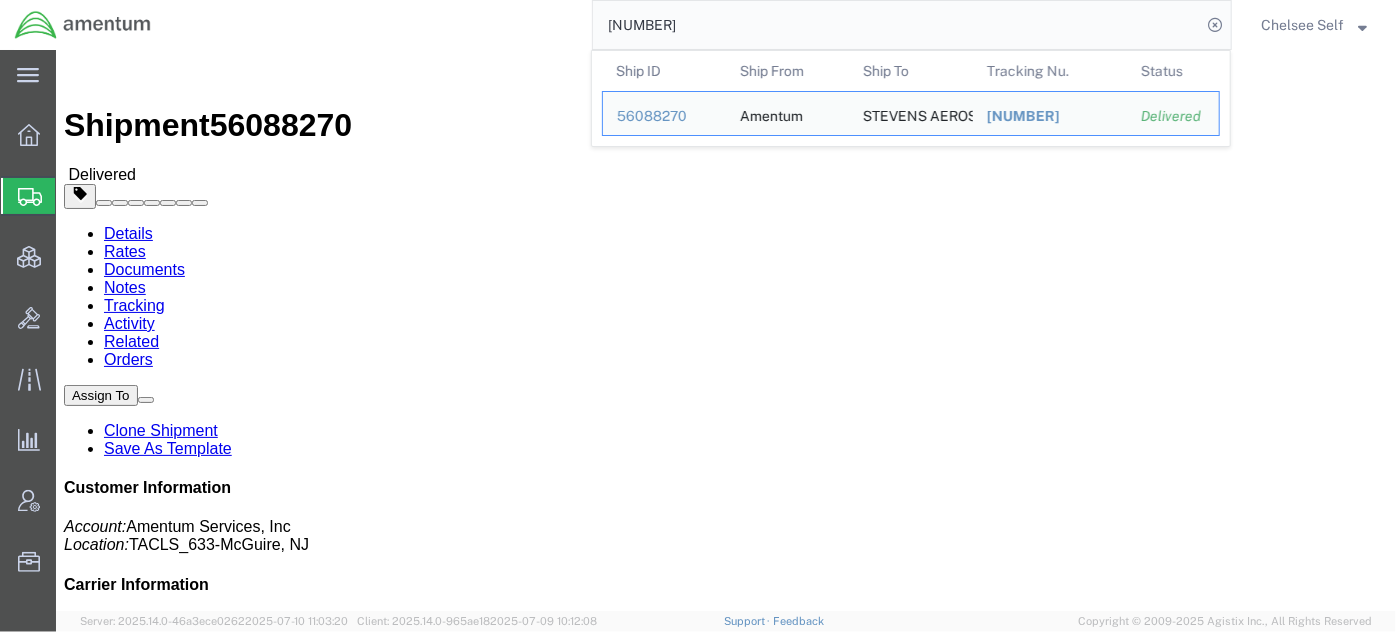 drag, startPoint x: 784, startPoint y: 13, endPoint x: 306, endPoint y: 34, distance: 478.46106 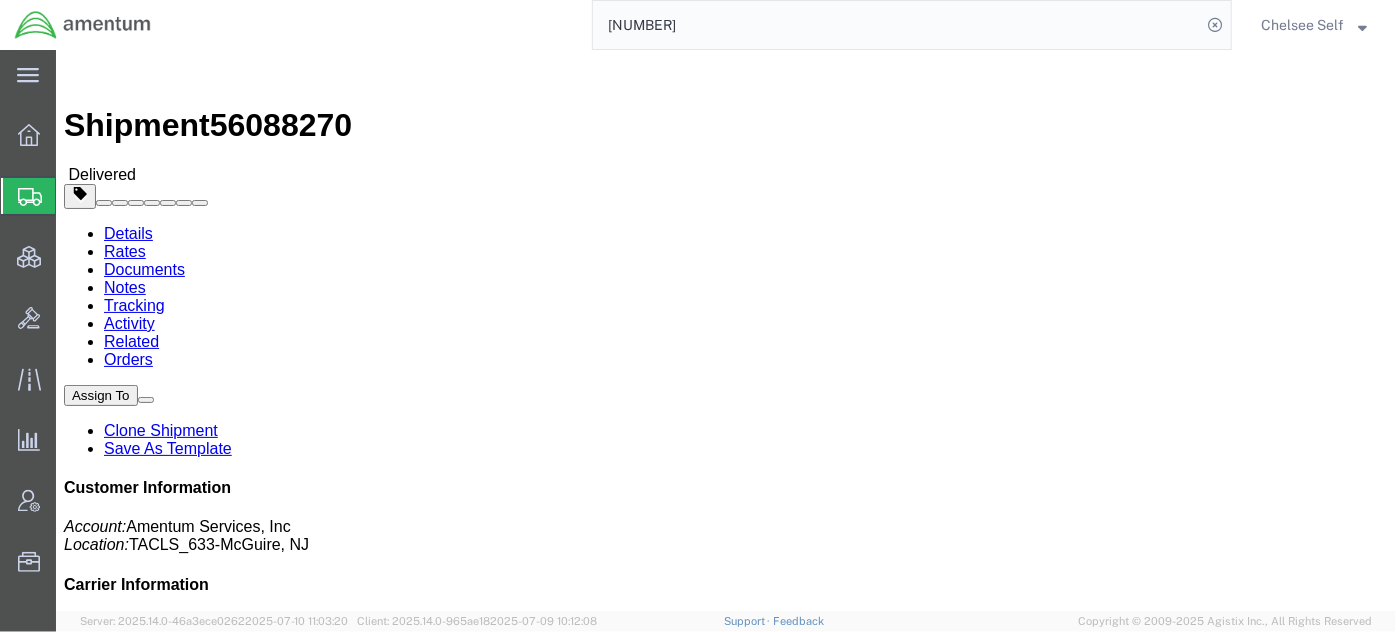 paste on "[NUMBER]" 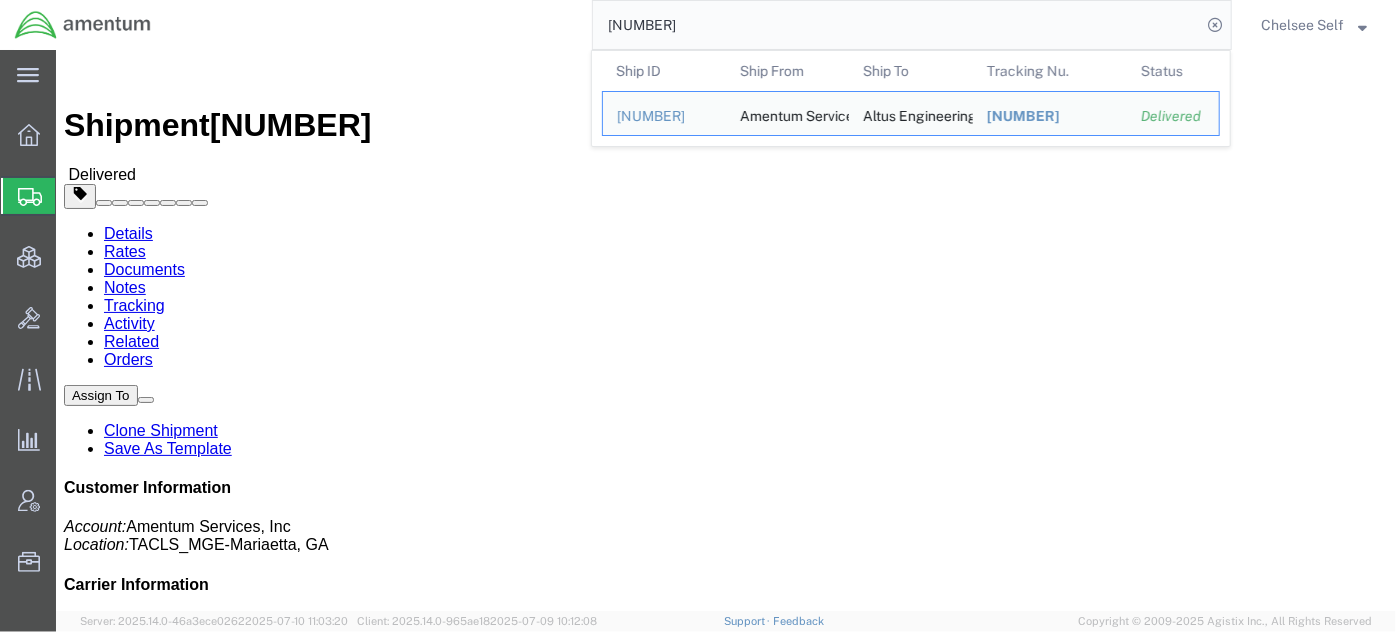 drag, startPoint x: 772, startPoint y: 31, endPoint x: 408, endPoint y: 36, distance: 364.03433 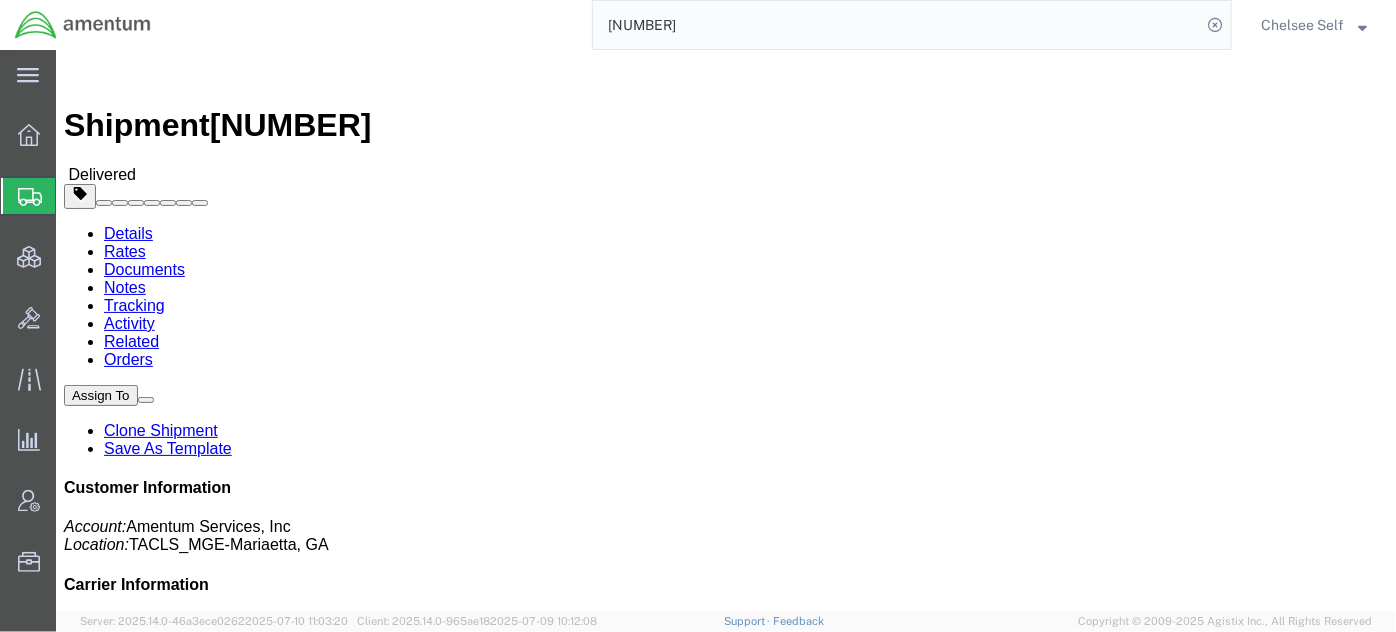 paste on "[NUMBER]" 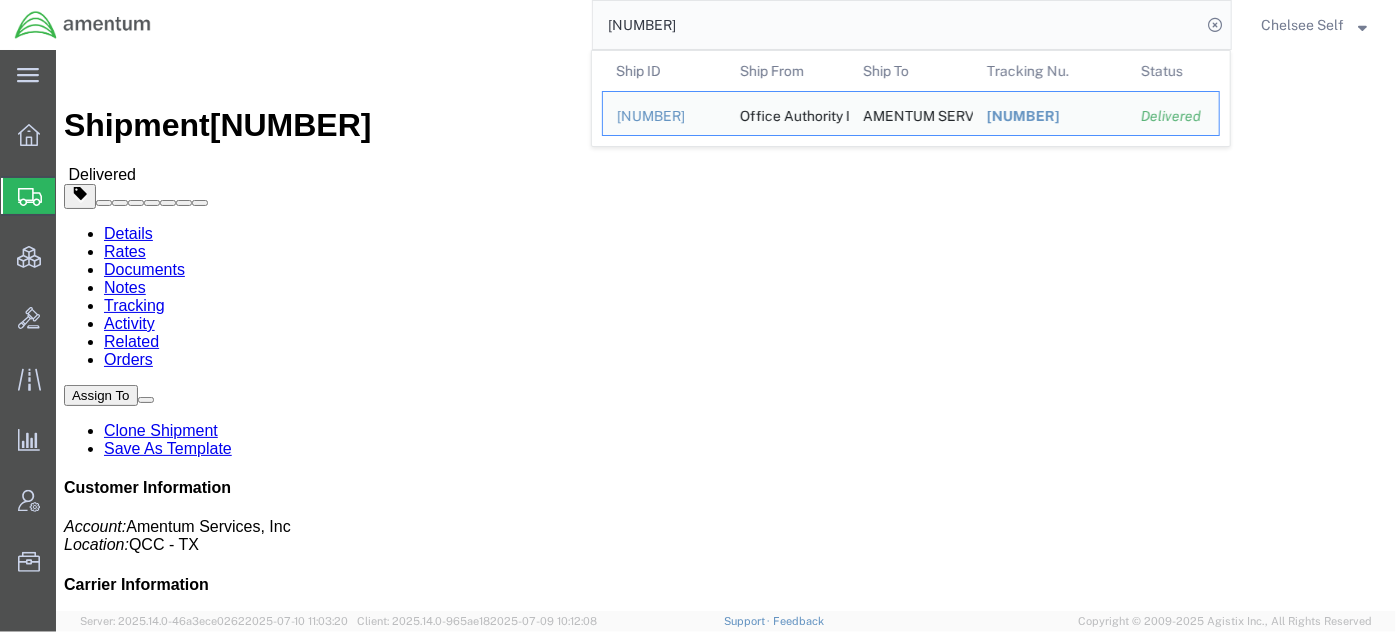 drag, startPoint x: 582, startPoint y: 12, endPoint x: 326, endPoint y: 15, distance: 256.01758 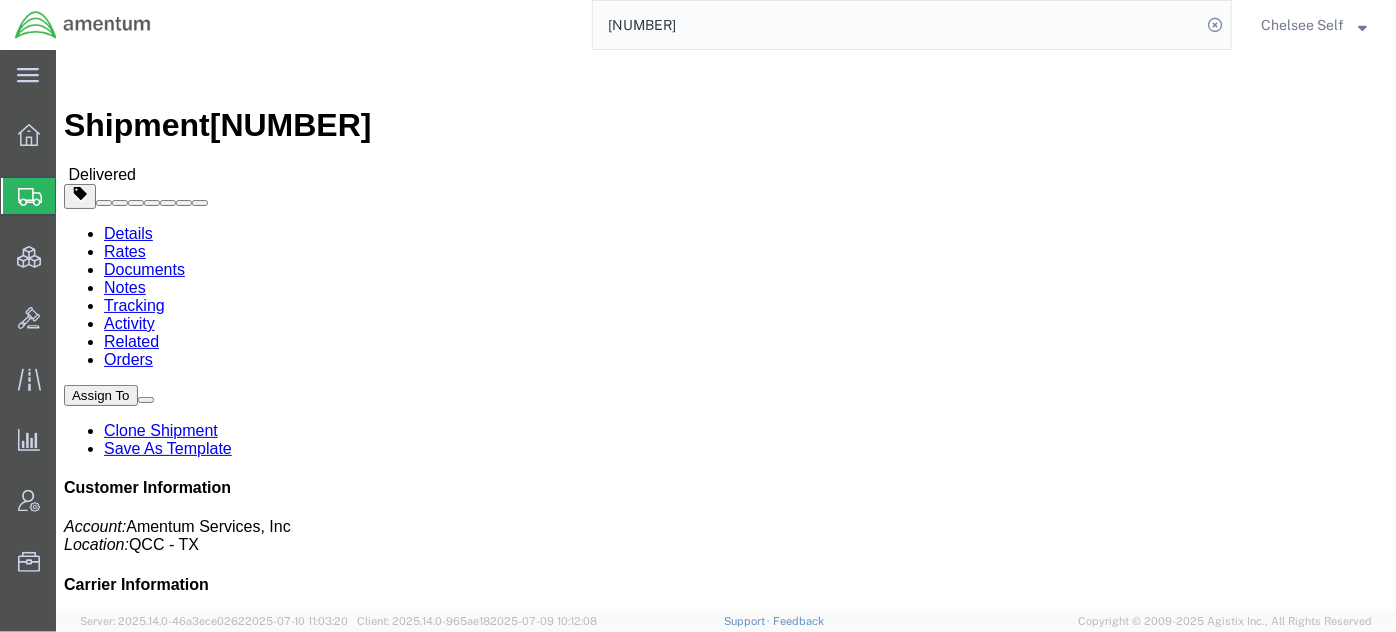 paste on "[NUMBER]" 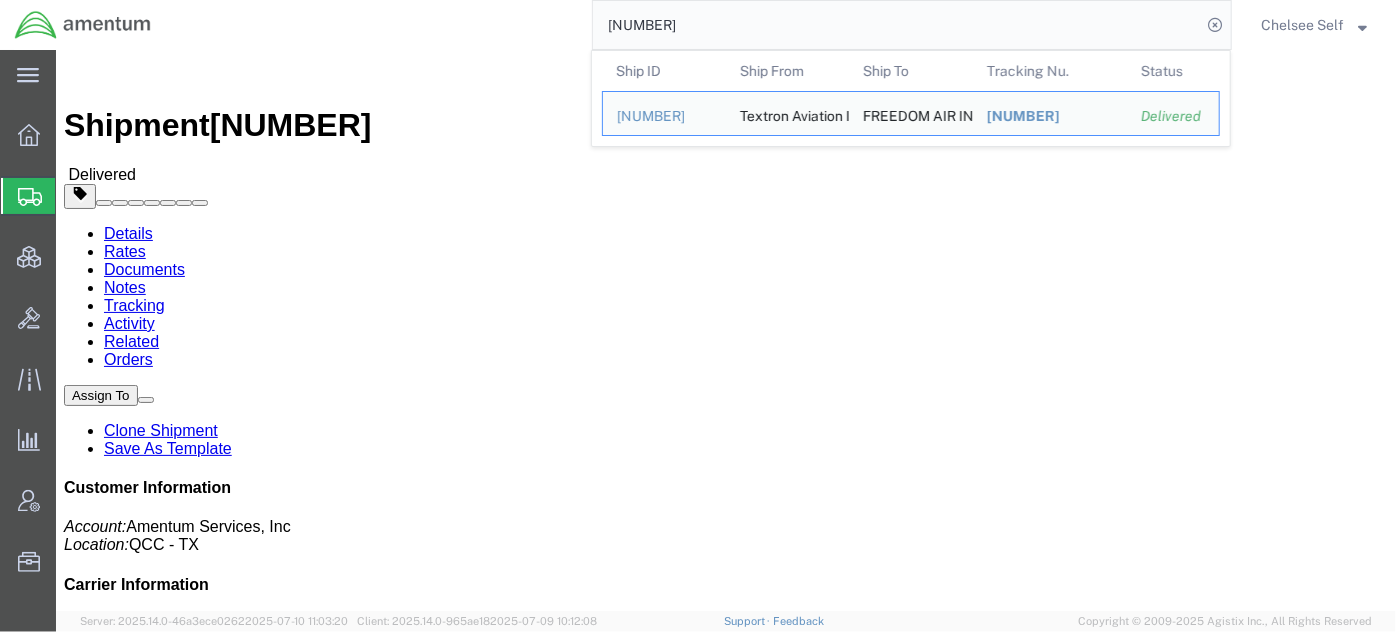 drag, startPoint x: 745, startPoint y: 14, endPoint x: 356, endPoint y: 34, distance: 389.5138 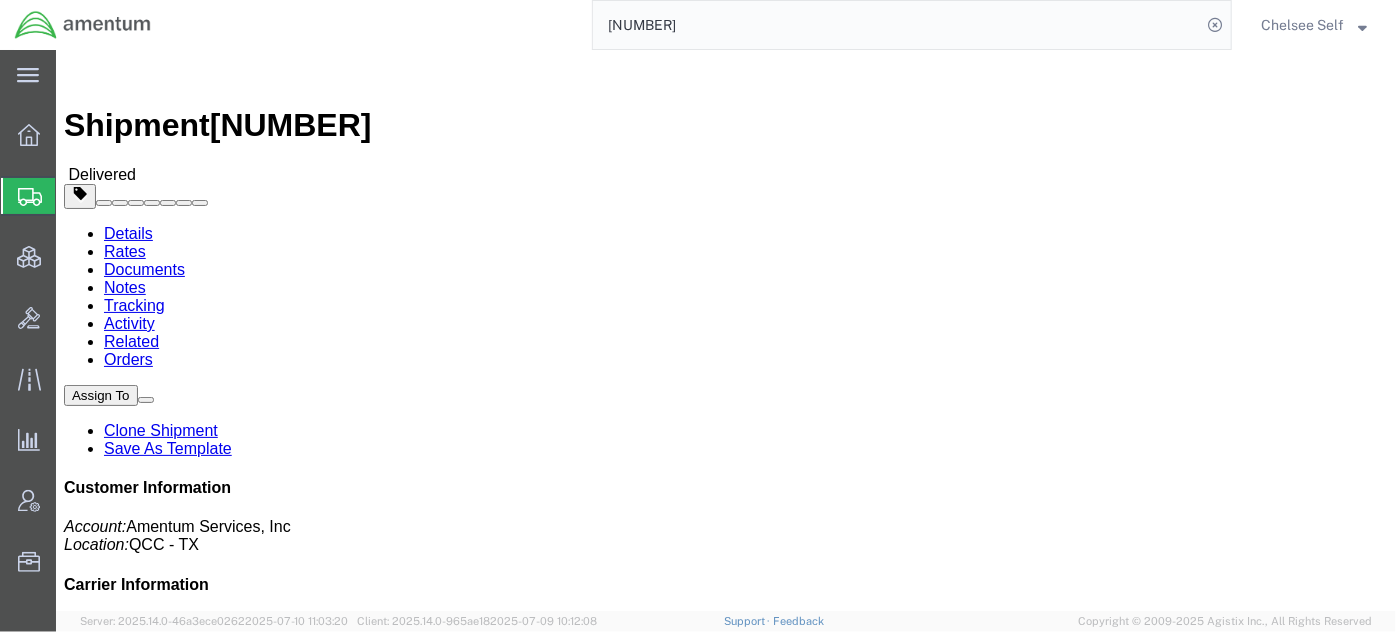 paste on "[NUMBER]" 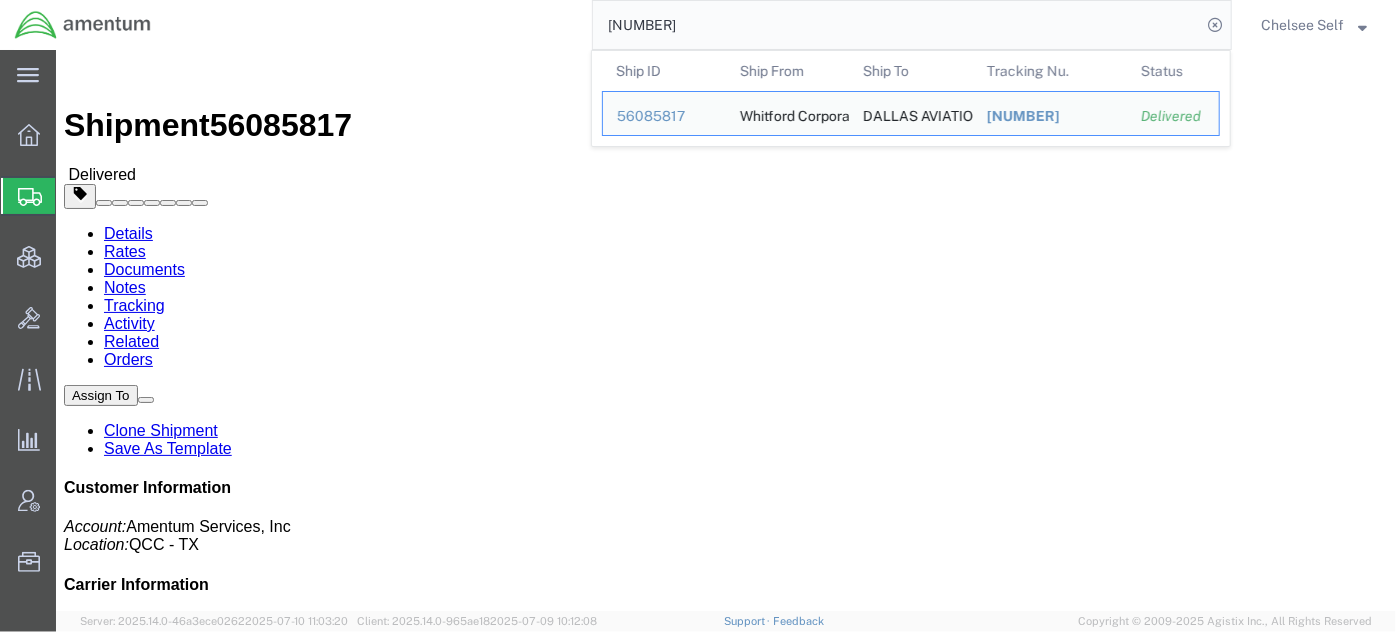 drag, startPoint x: 652, startPoint y: 12, endPoint x: 314, endPoint y: 41, distance: 339.2418 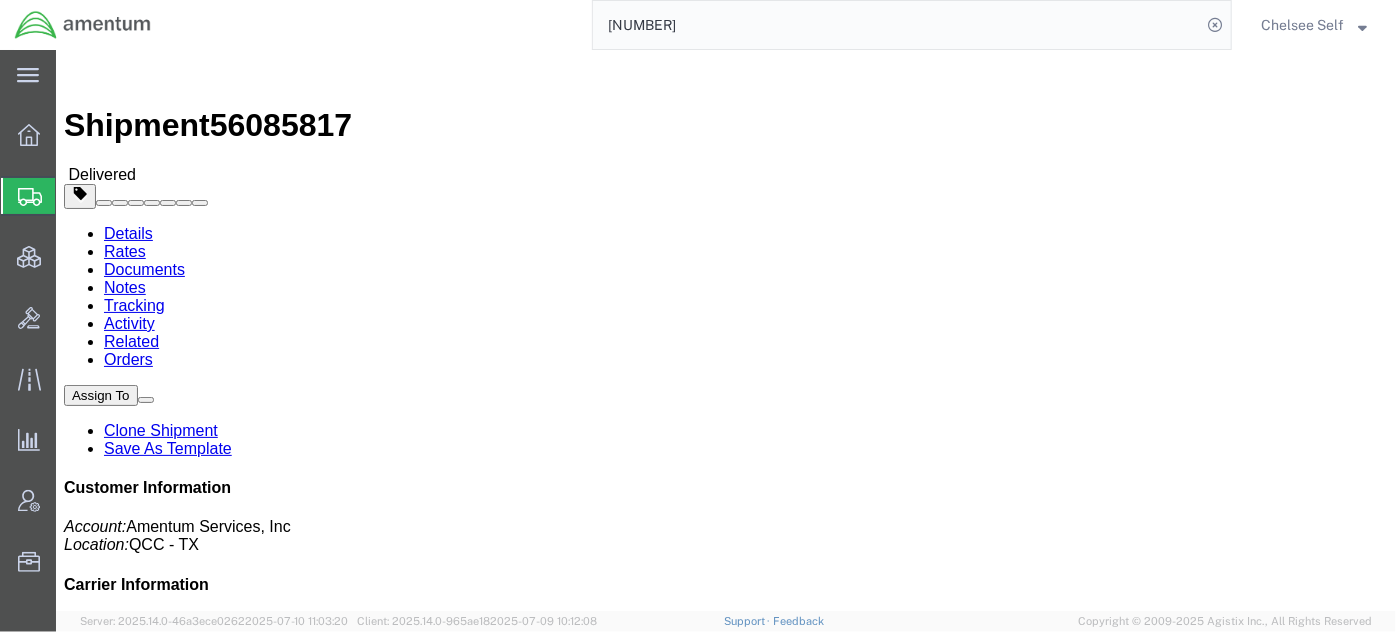 paste on "[NUMBER]" 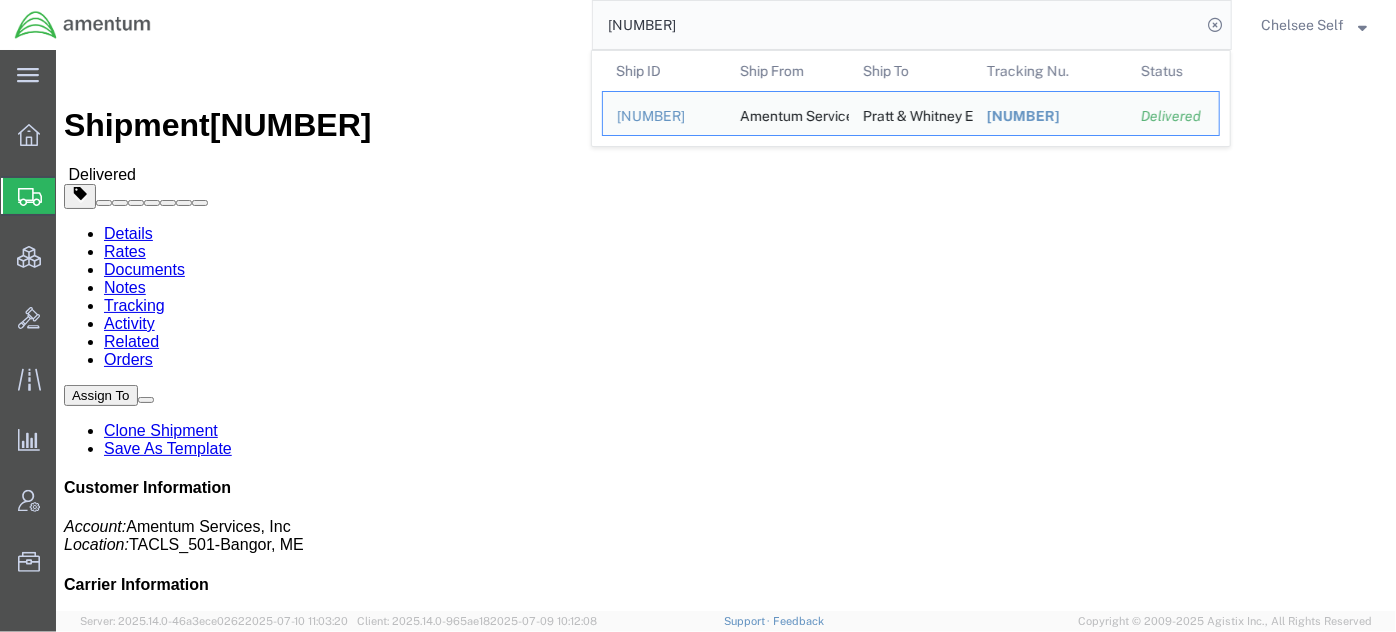 drag, startPoint x: 749, startPoint y: 22, endPoint x: 444, endPoint y: 28, distance: 305.05902 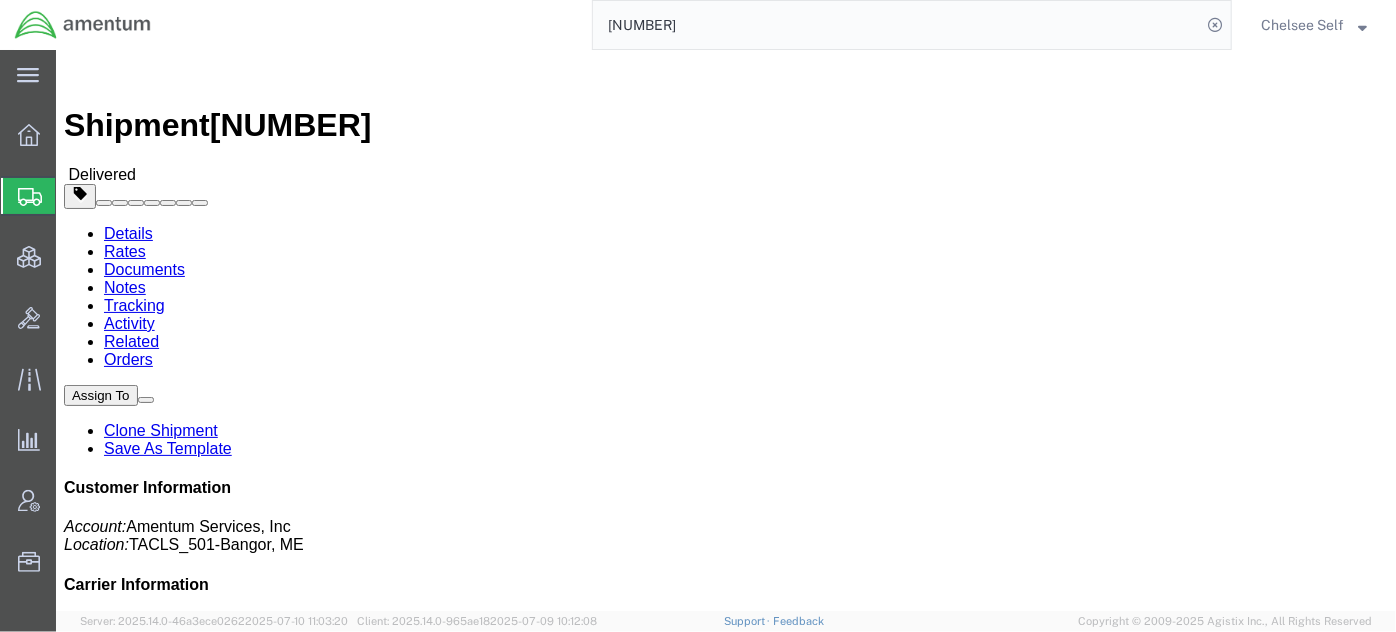 paste on "418453976680" 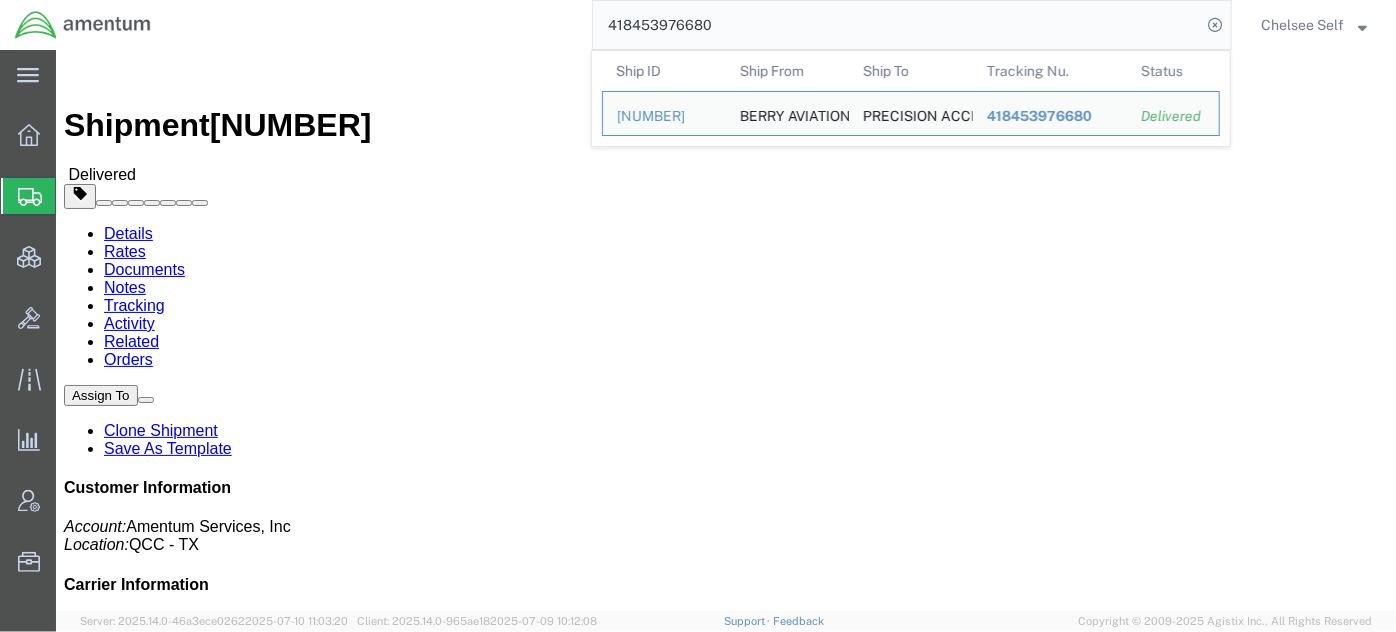 drag, startPoint x: 740, startPoint y: 18, endPoint x: 375, endPoint y: 21, distance: 365.01233 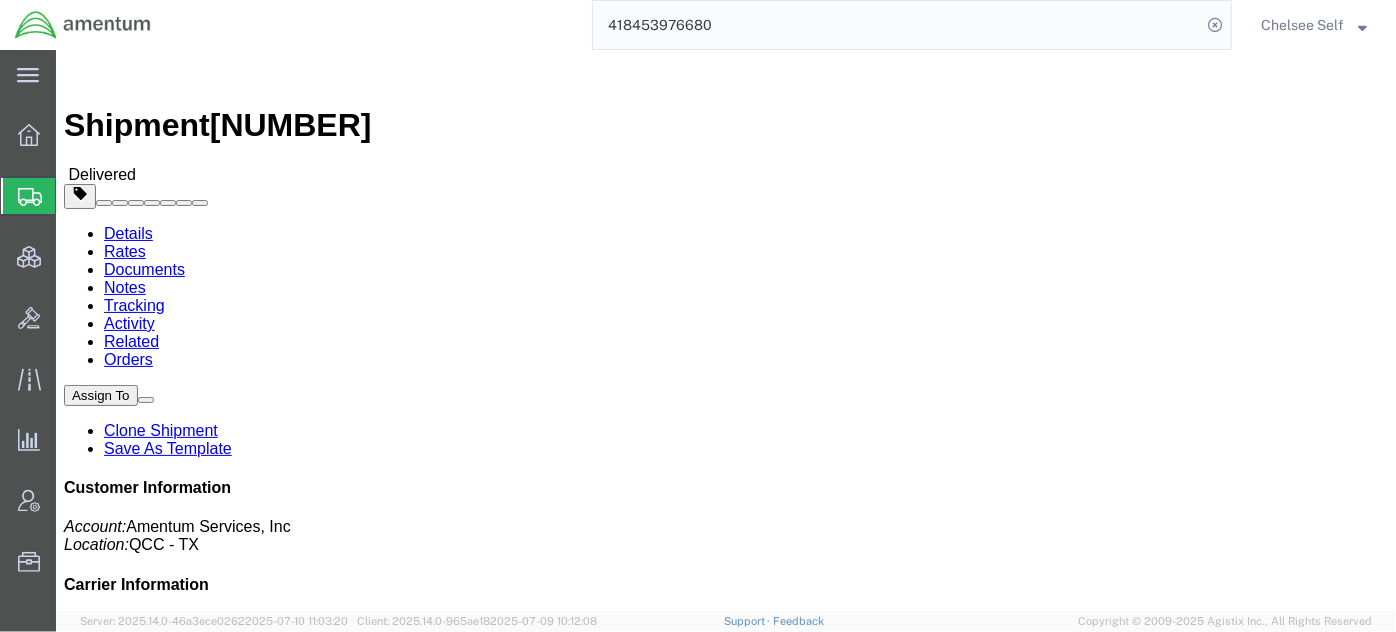 paste on "[NUMBER]" 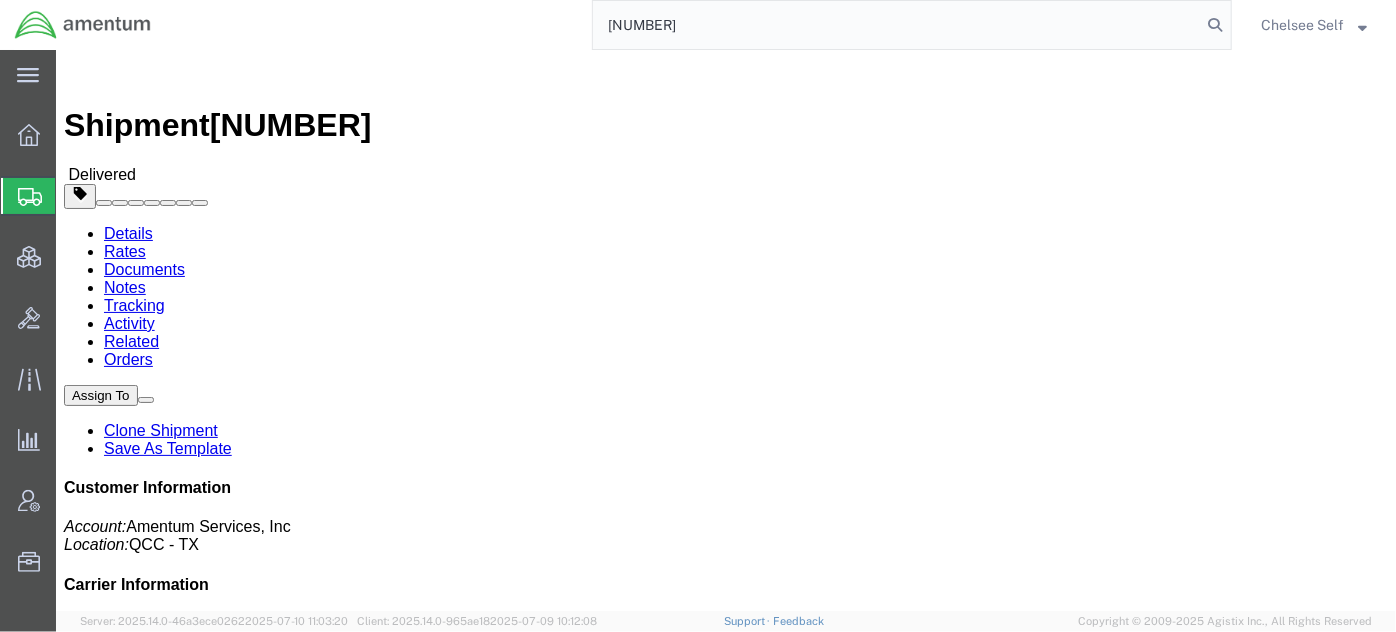 click on "[NUMBER]" 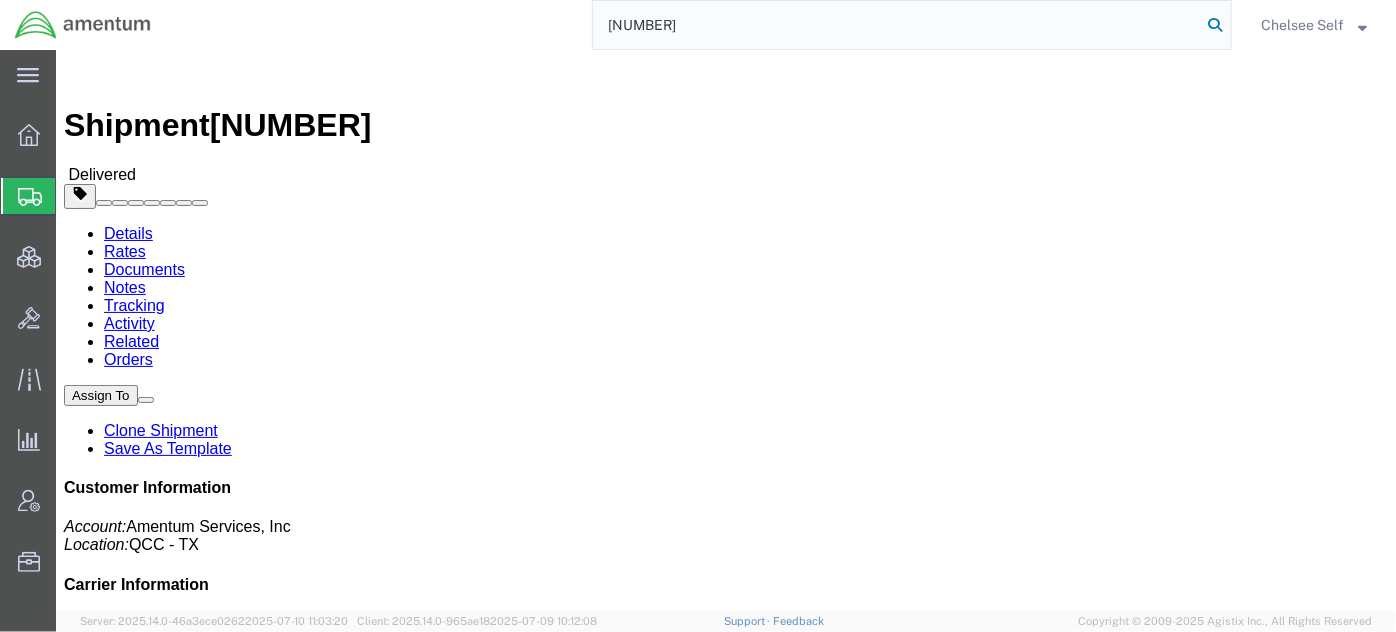 click 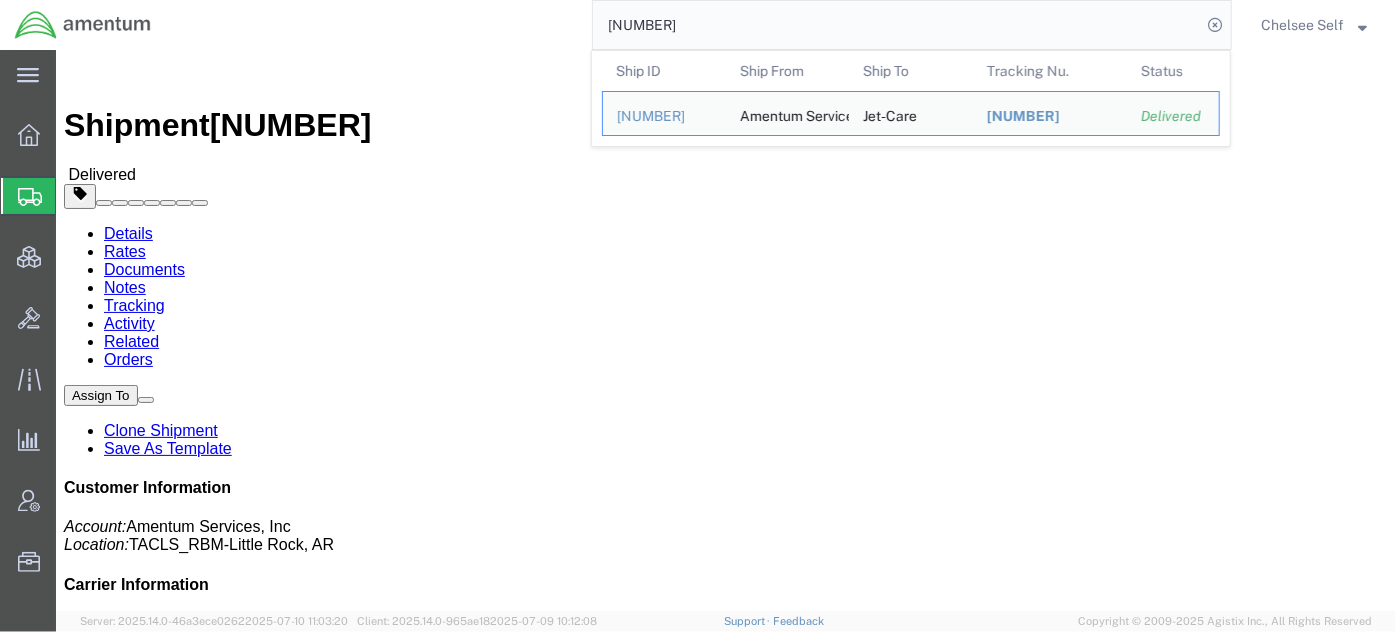 drag, startPoint x: 526, startPoint y: 26, endPoint x: 371, endPoint y: 41, distance: 155.72412 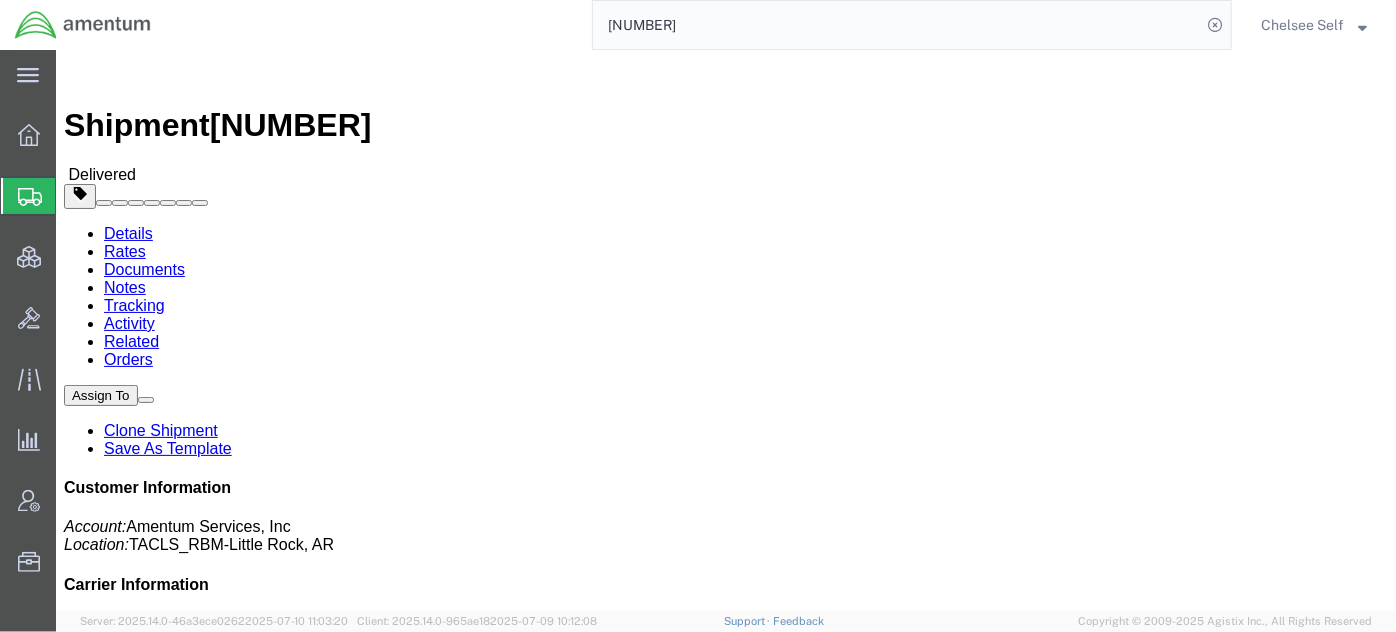 paste on "[NUMBER]" 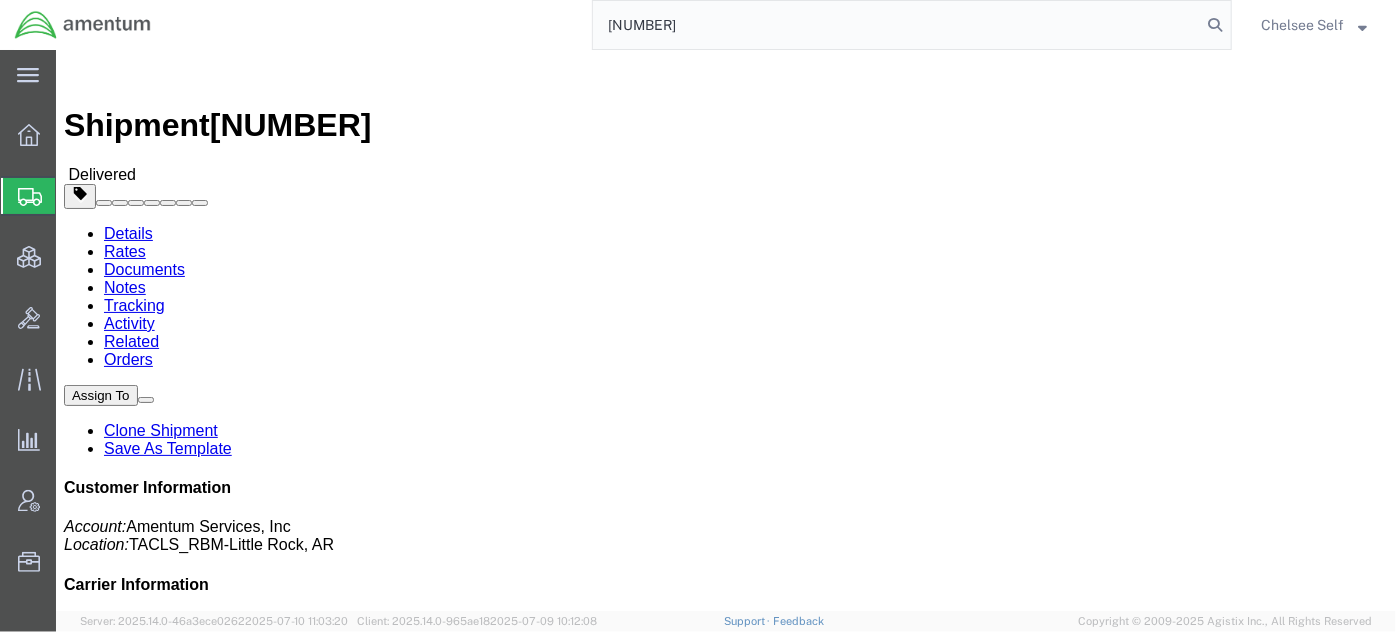 type on "[NUMBER]" 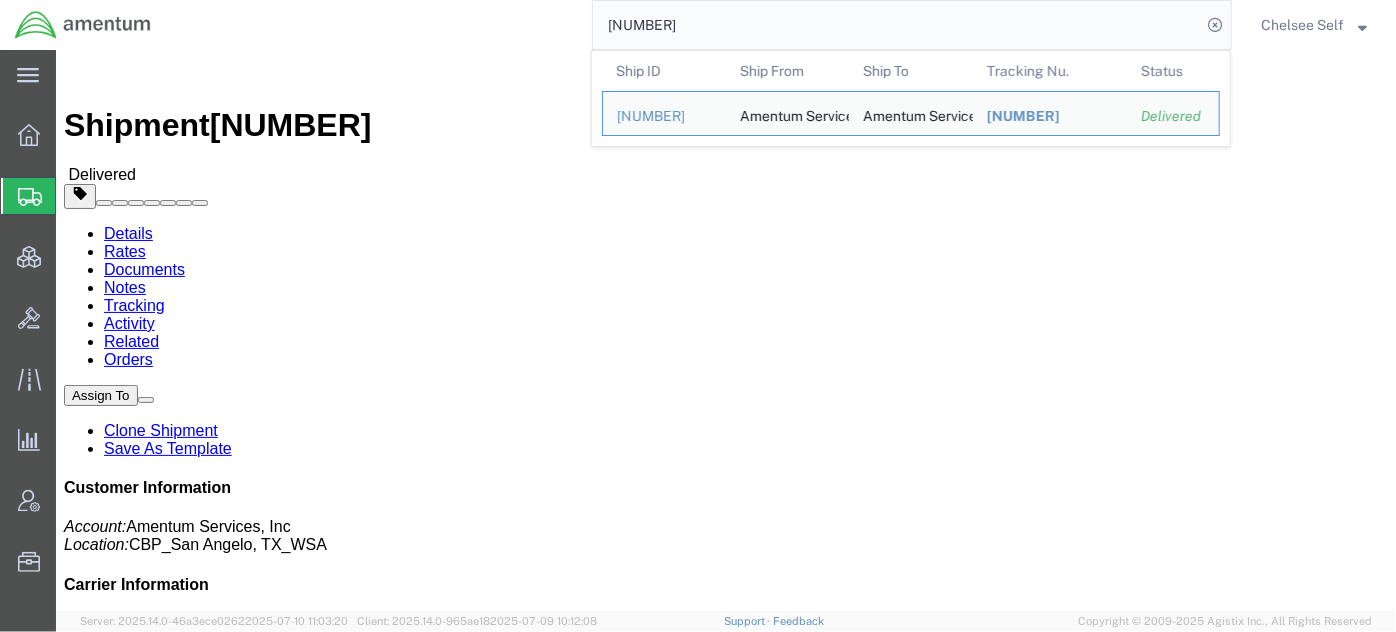 click on "Chelsee Self" 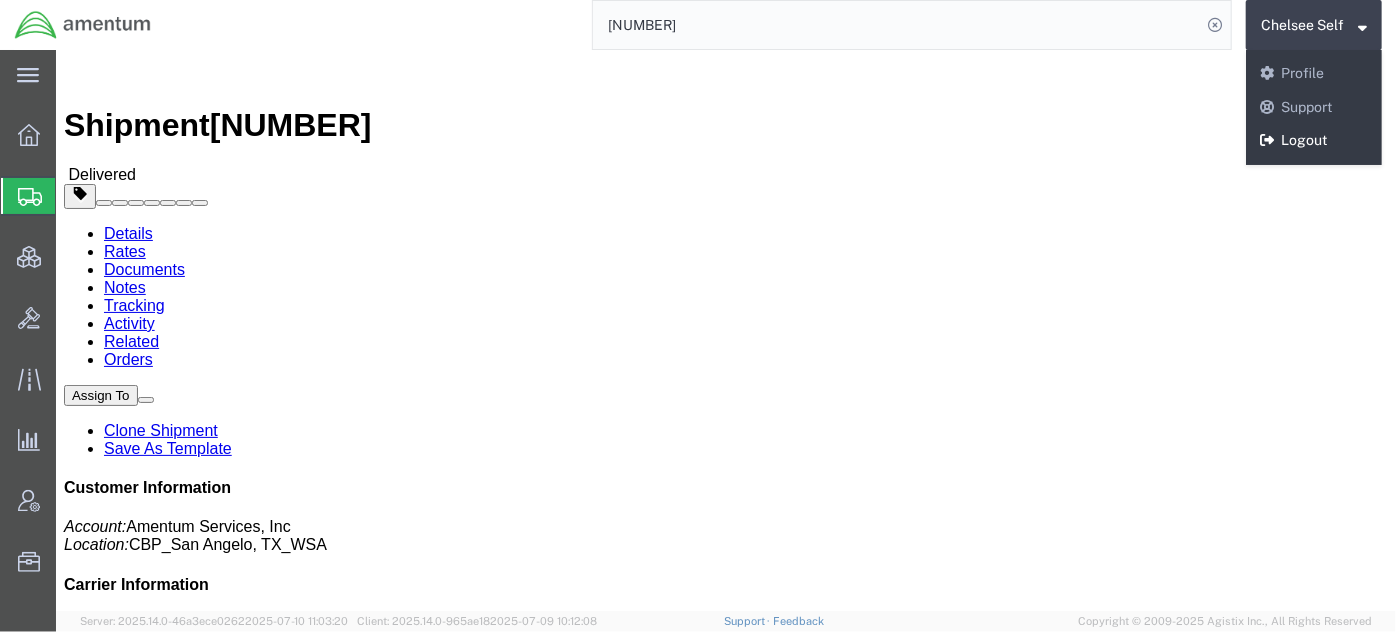 click on "Logout" 